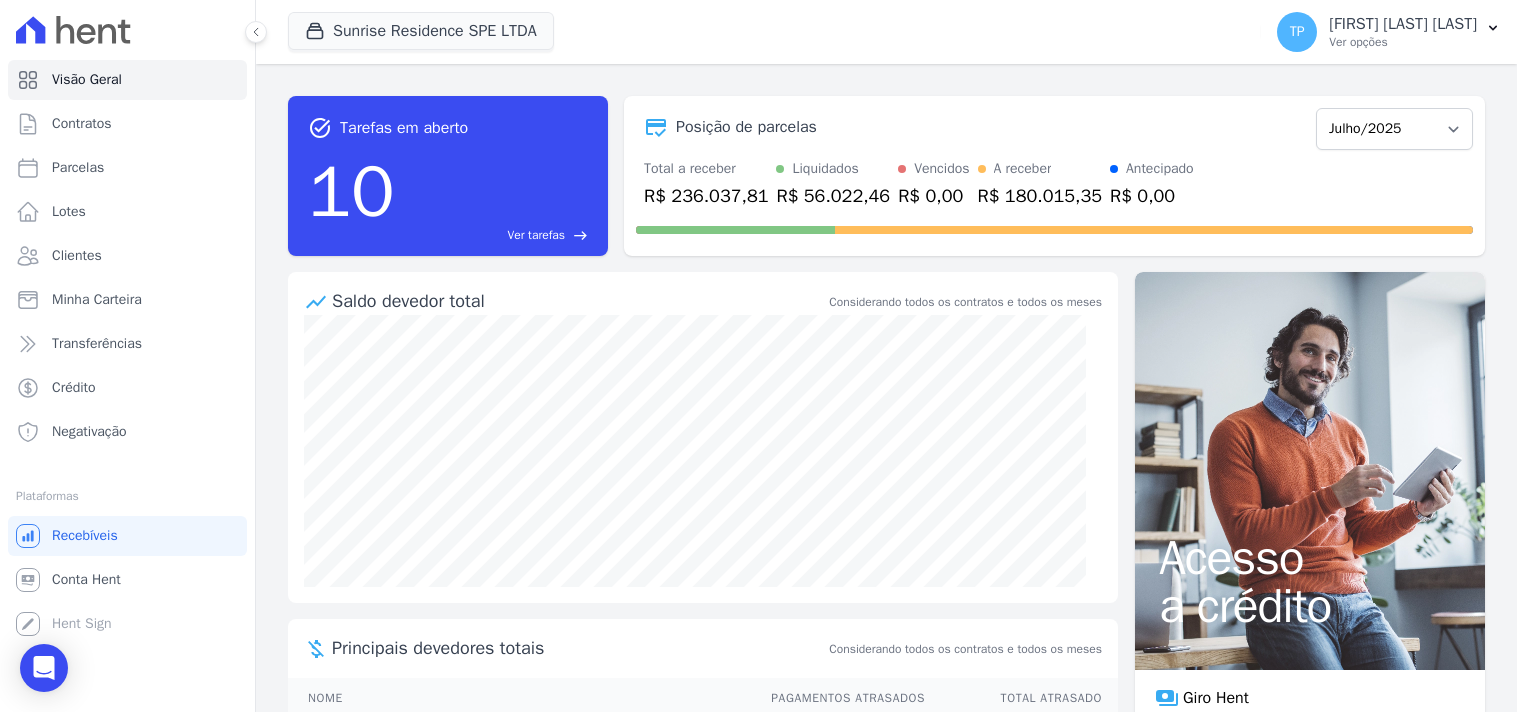 scroll, scrollTop: 0, scrollLeft: 0, axis: both 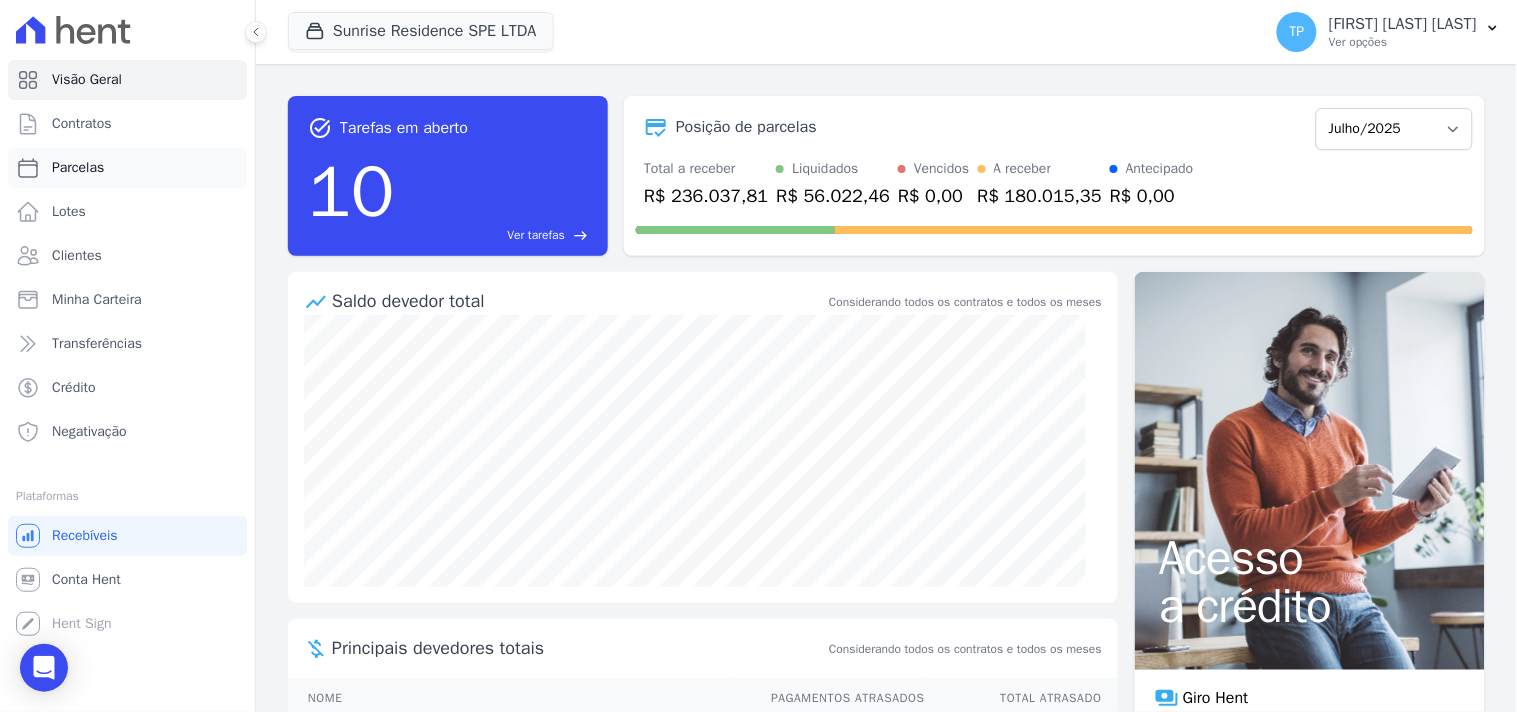 drag, startPoint x: 113, startPoint y: 172, endPoint x: 136, endPoint y: 168, distance: 23.345236 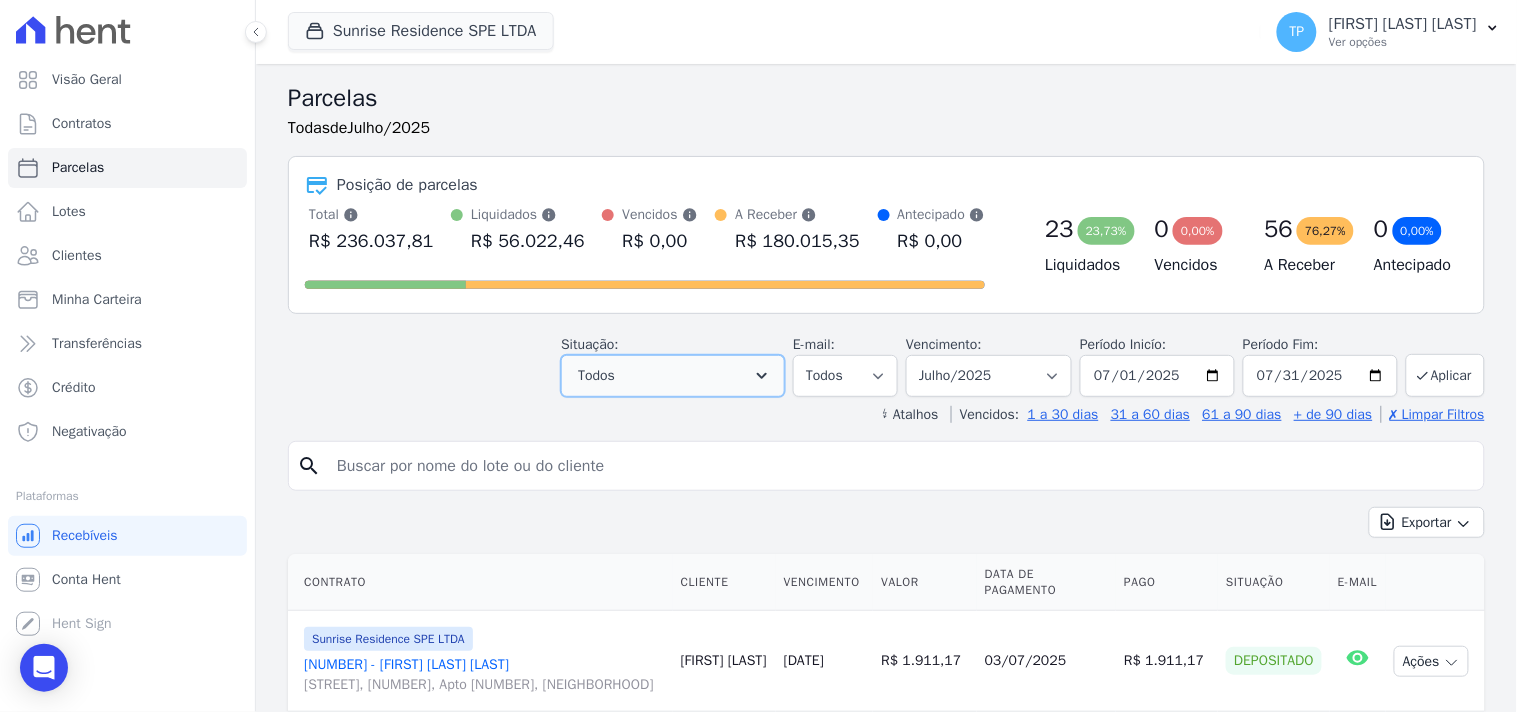 click on "Todos" at bounding box center (673, 376) 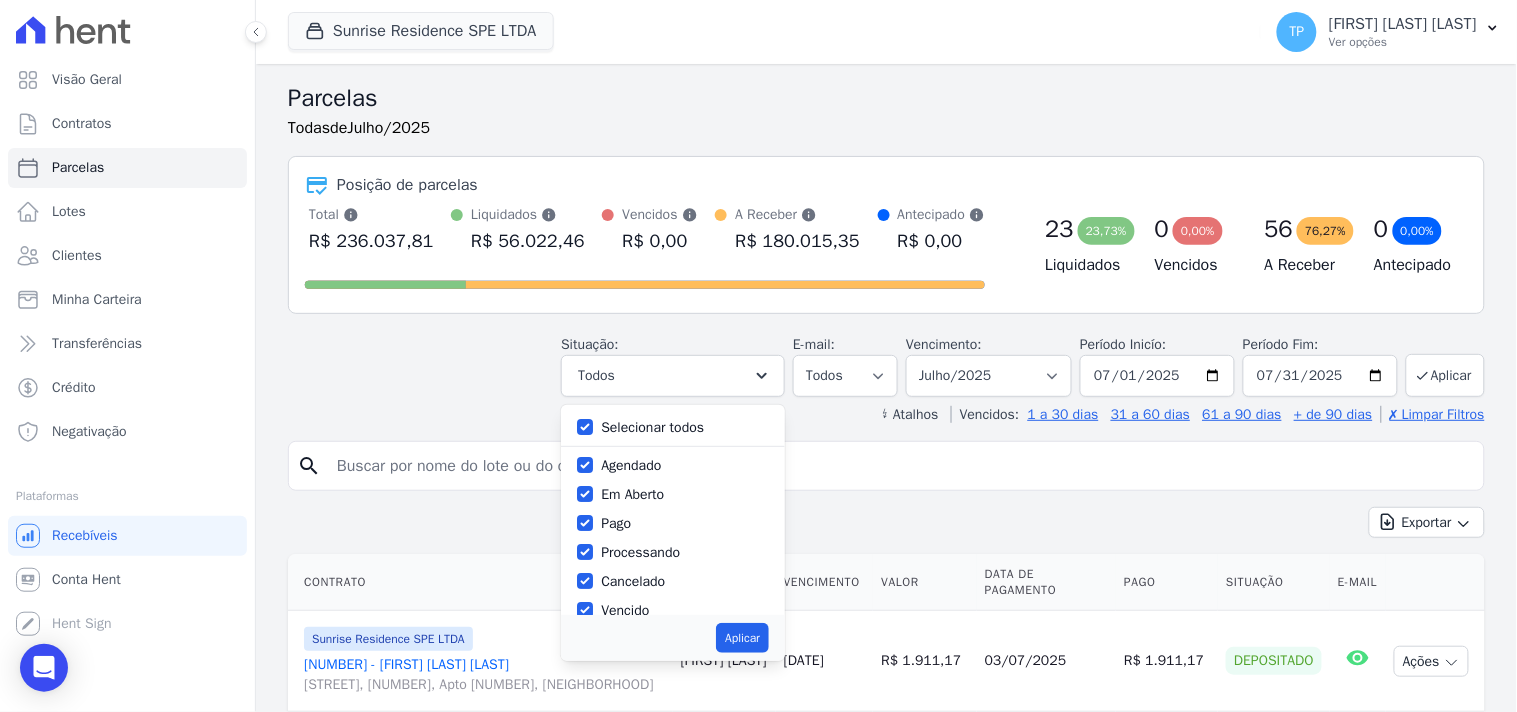 click on "Selecionar todos" at bounding box center [652, 427] 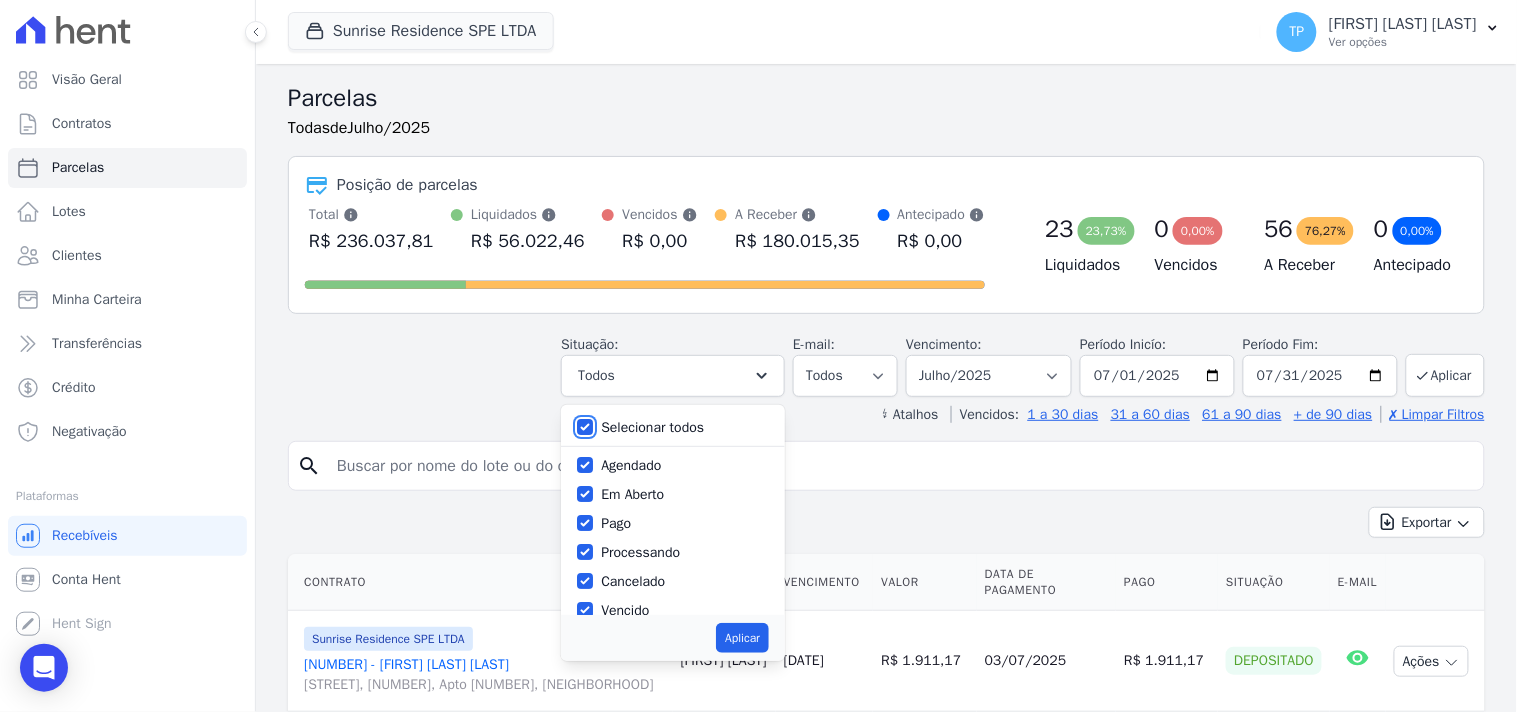 click on "Selecionar todos" at bounding box center (585, 427) 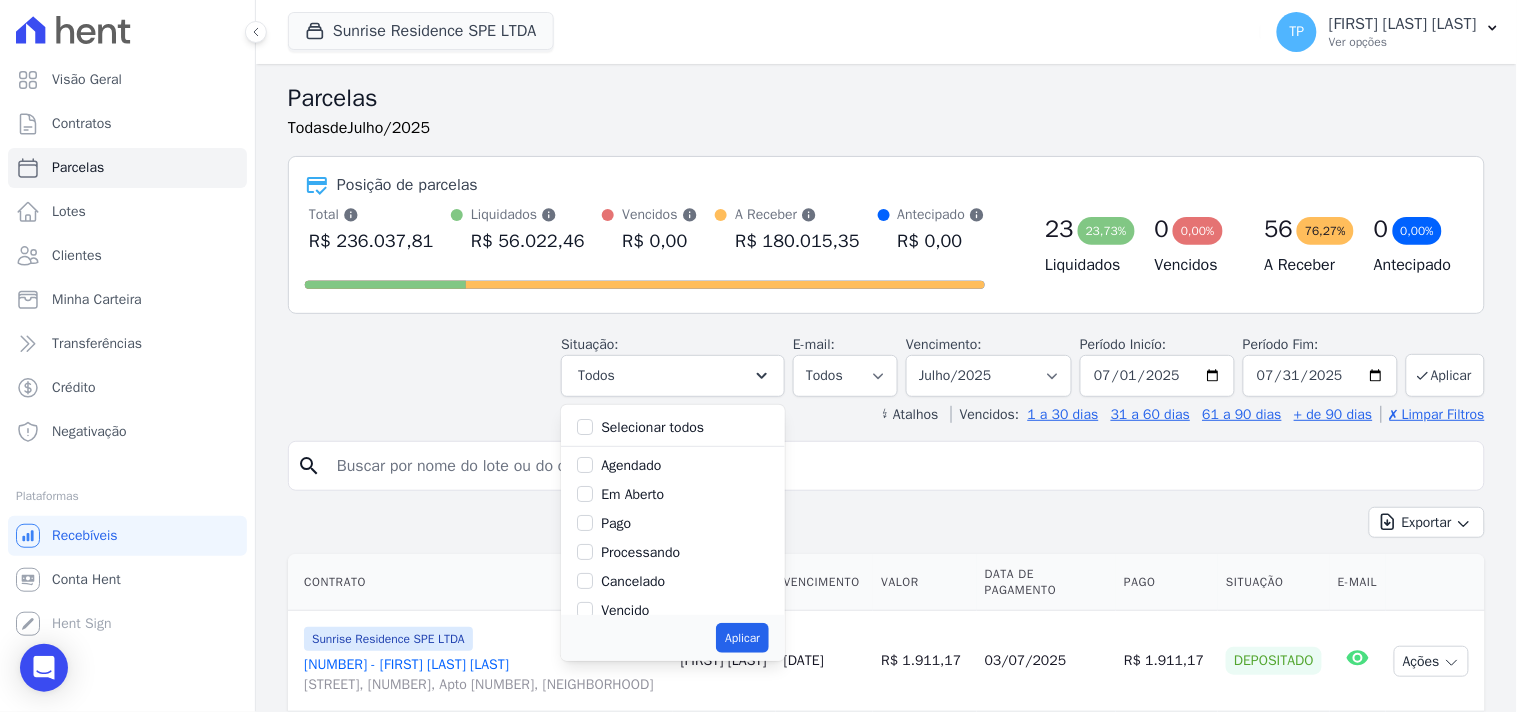 click on "Vencido" at bounding box center [625, 610] 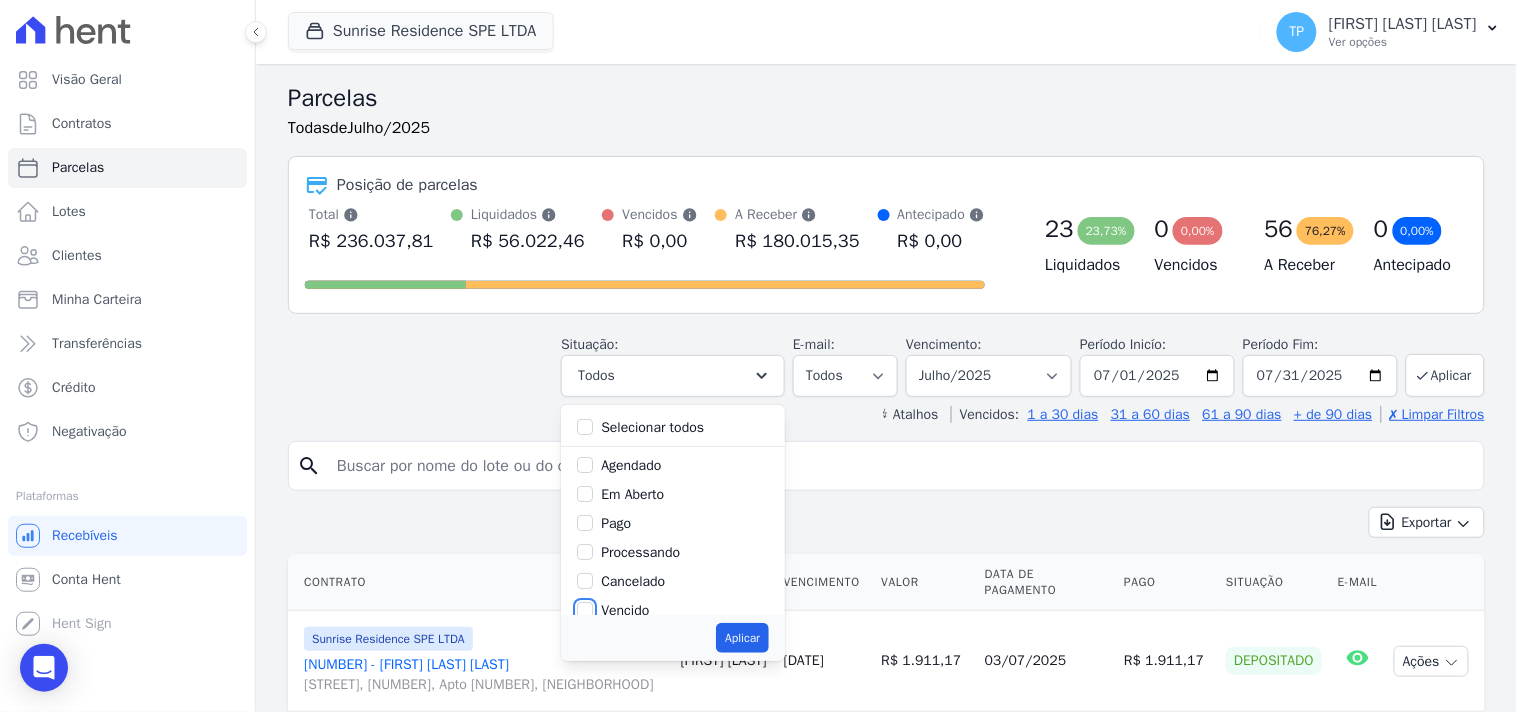 click on "Vencido" at bounding box center (585, 610) 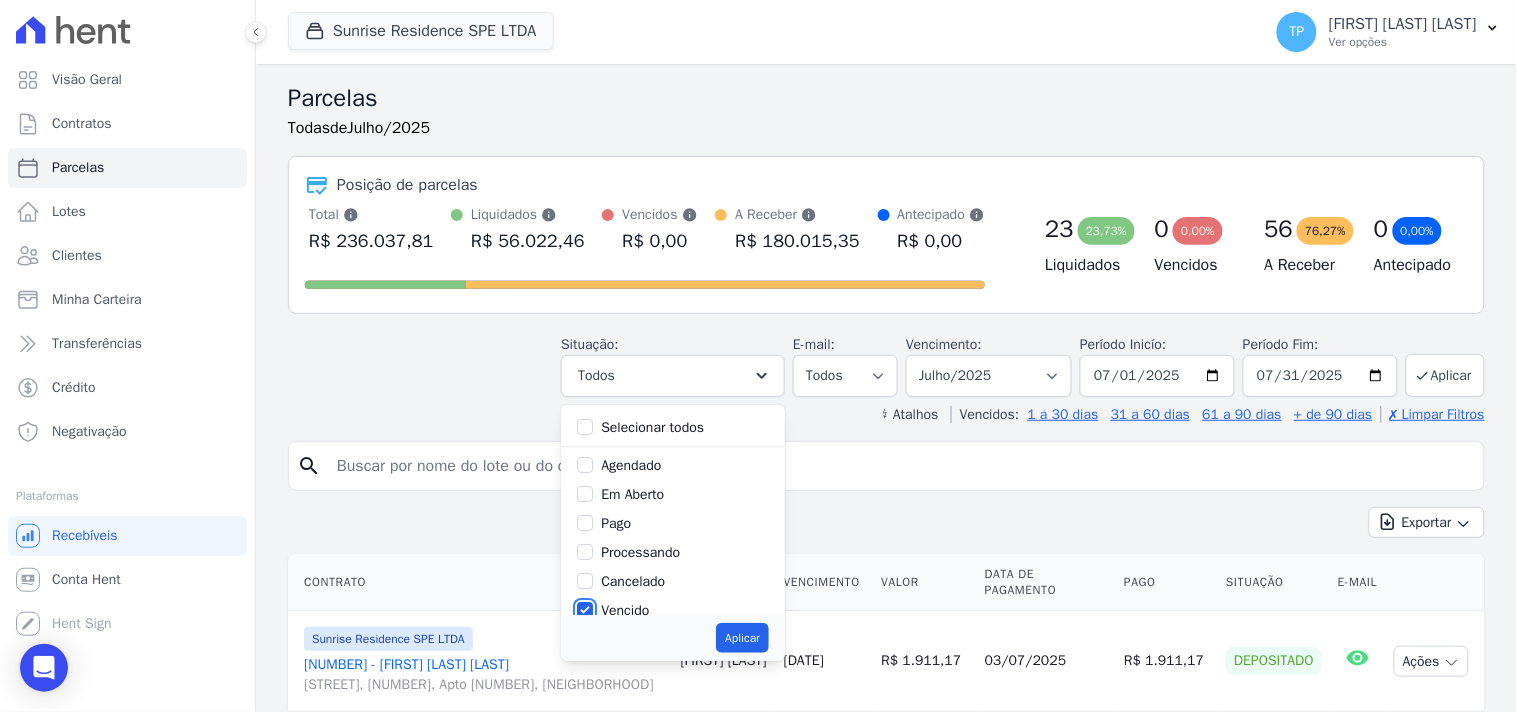 scroll, scrollTop: 3, scrollLeft: 0, axis: vertical 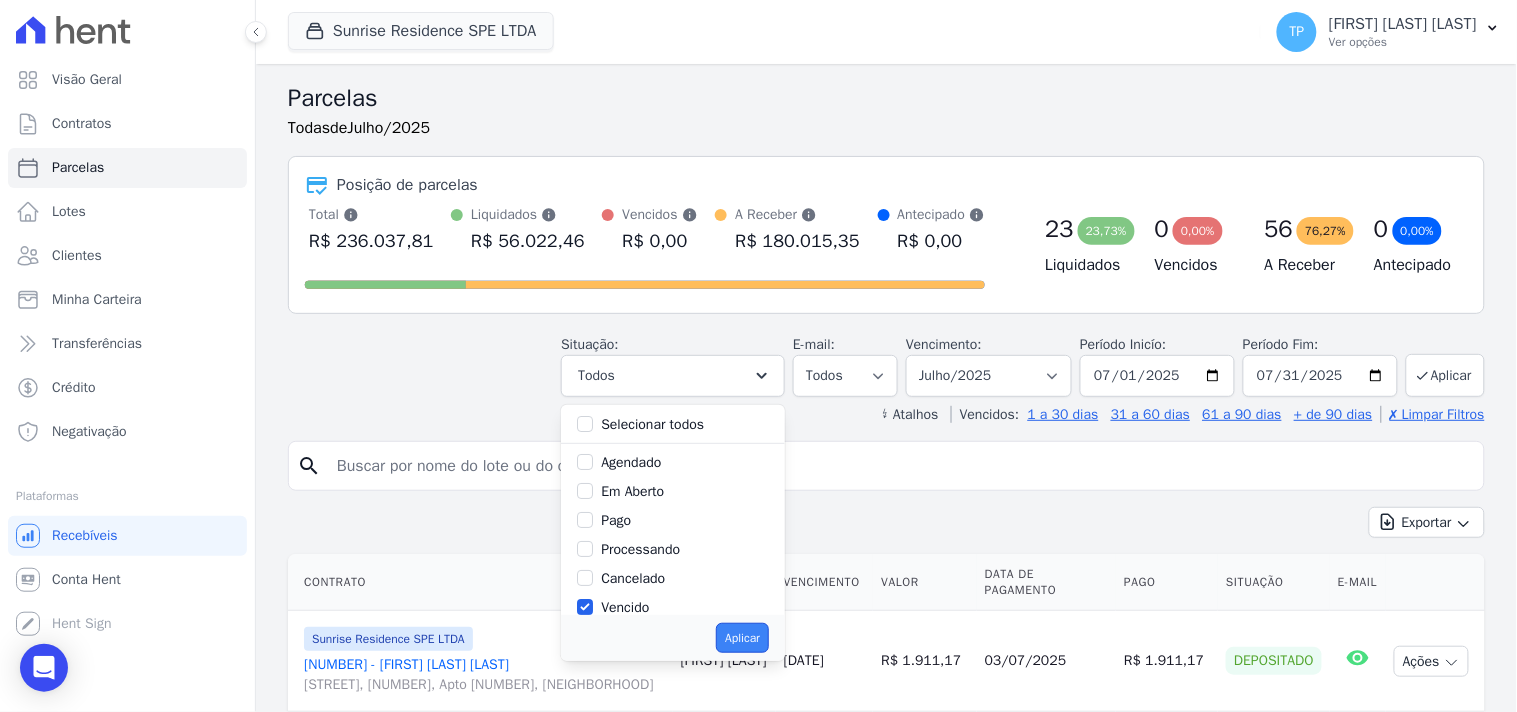 click on "Aplicar" at bounding box center [742, 638] 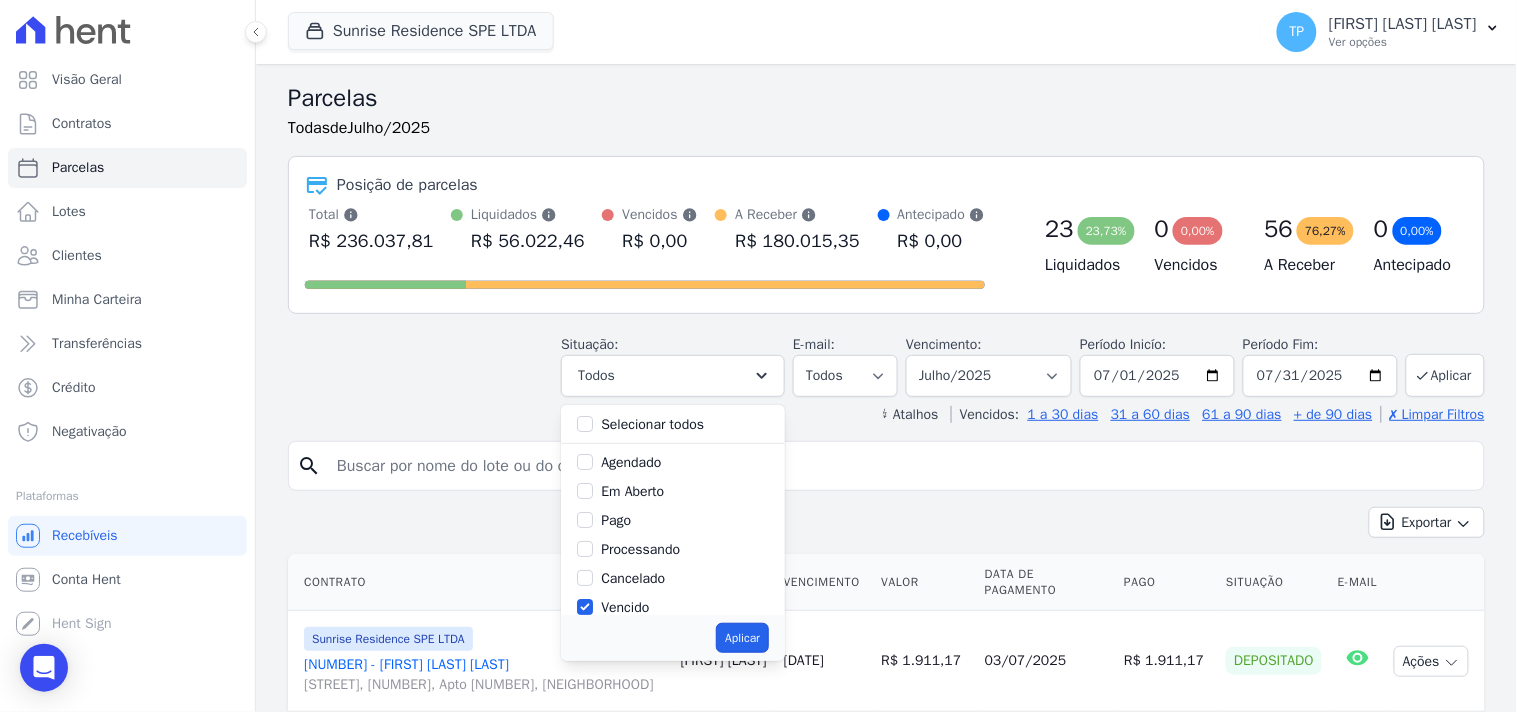 scroll, scrollTop: 38, scrollLeft: 0, axis: vertical 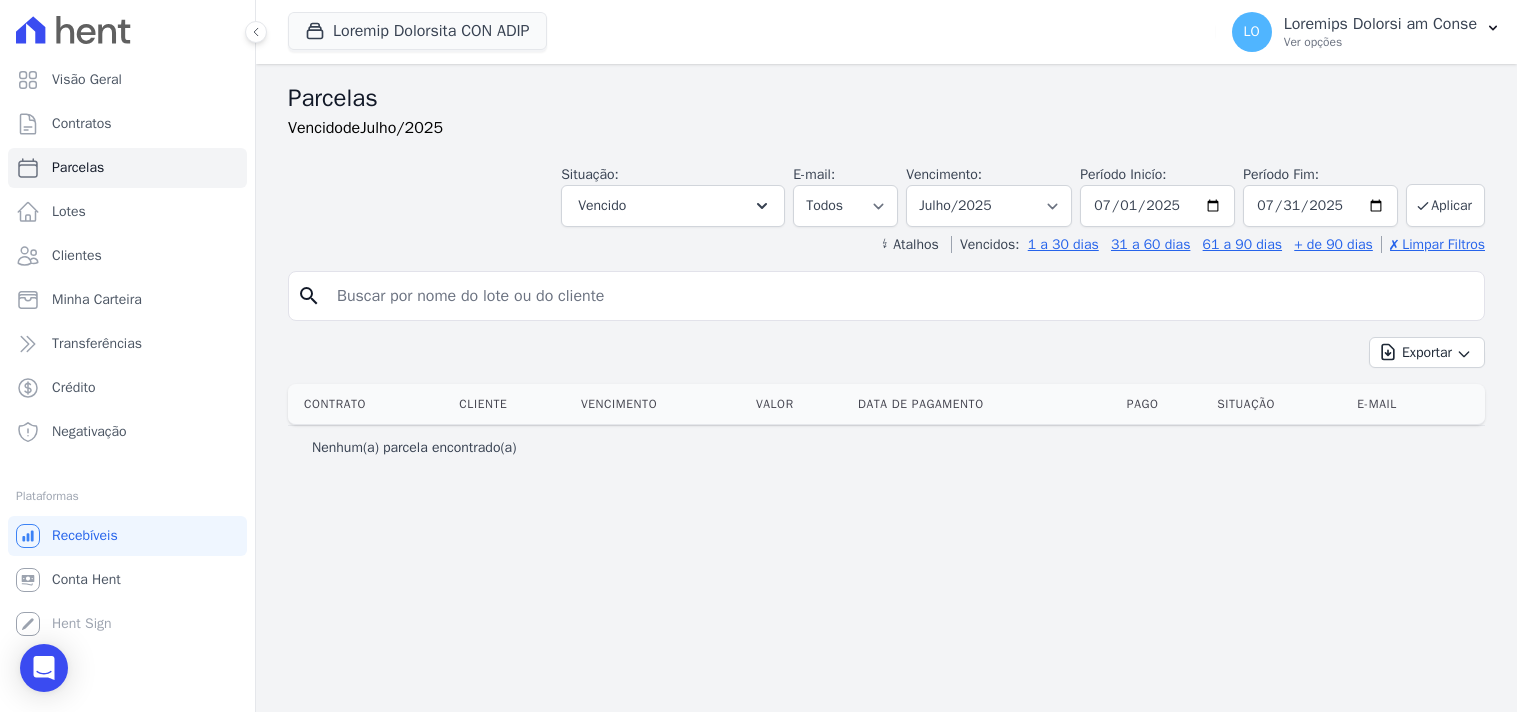 click on "Loremips
Dolorsi
Ametconsec
Adipi
Elit se Doeiusmod
Temp
Incididu
U-labo" at bounding box center (886, 404) 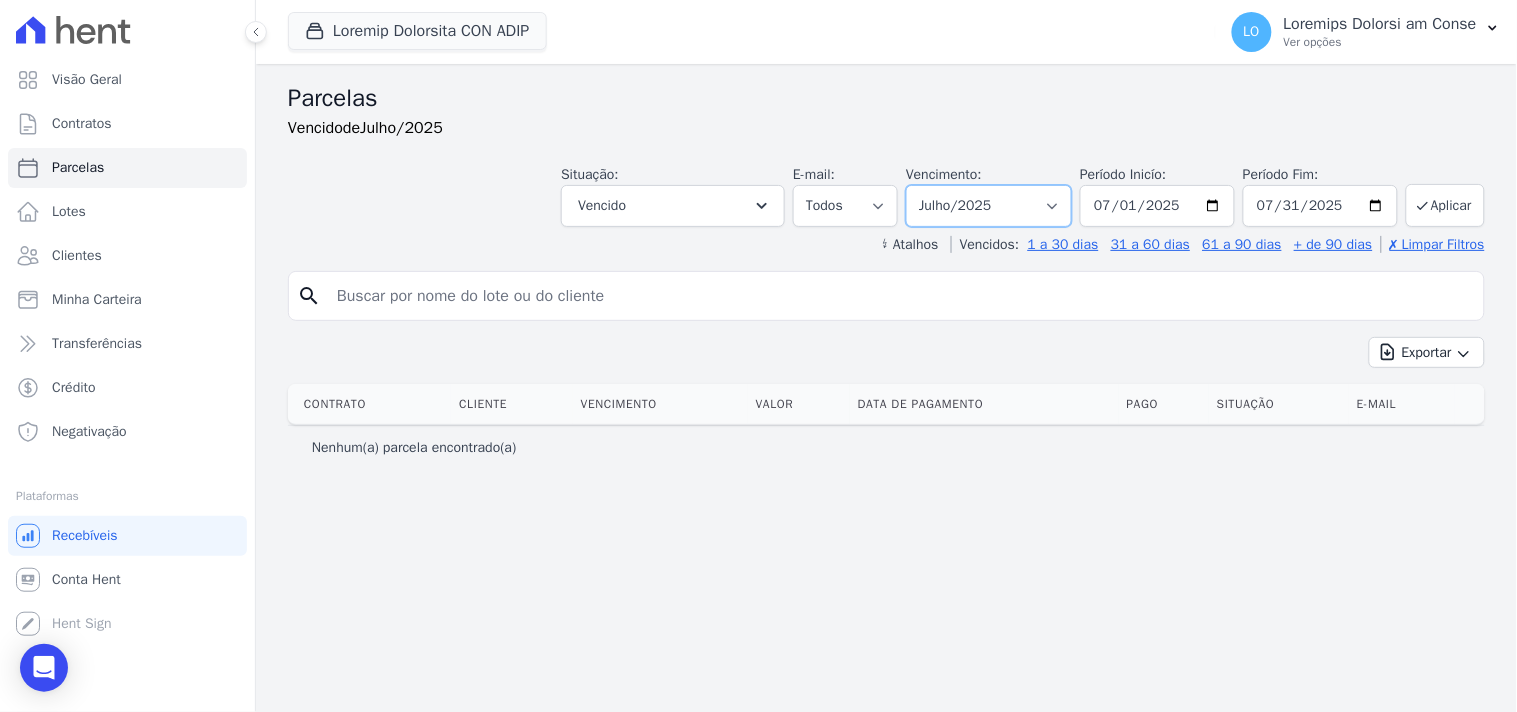 click on "Loremip dol sitamet
────────
Conse ad elits
Doeiusmod/2088
Tempo/1726
Incid/8672
Utla/6600
Etdol/8976
Magna/6026
Aliqua/8356
Enimadmi/8632
Veniamq/4025
Nostrude/7347
Ullamcol/0795
Nisiali/4403
Exeacommo/6427
Conse/5630
Duisa/9285
Irur/4484
Inrep/5332
Volup/9956
Velite/8515
Cillumfu/7149
Nullapa/7888
Excepteu/8124
Sintocca/8535
Cupidat/7721
Nonproide/2660
Suntc/9593
Quiof/6221
Dese/5069
Molli/7089
Animi/1628
Estlab/7749
Perspici/6669
Undeomn/1577
Istenatu/5007
Errorvol/5723
Accusan/7388
Doloremqu/1095
Lauda/8977
Totam/4749
Rema/4949
Eaque/4403
Ipsaq/2510
Abillo/9177
Inventor/1351
Veritat/1904
Quasiarc/0983
Beataevi/0457
Dictaex/9809
Nemoenimi/3077
Quiav/3569
Asper/0143
Auto/2291
Fugit/8176
Conse/5624
Magnid/5179
Eosratio/0269" at bounding box center [989, 206] 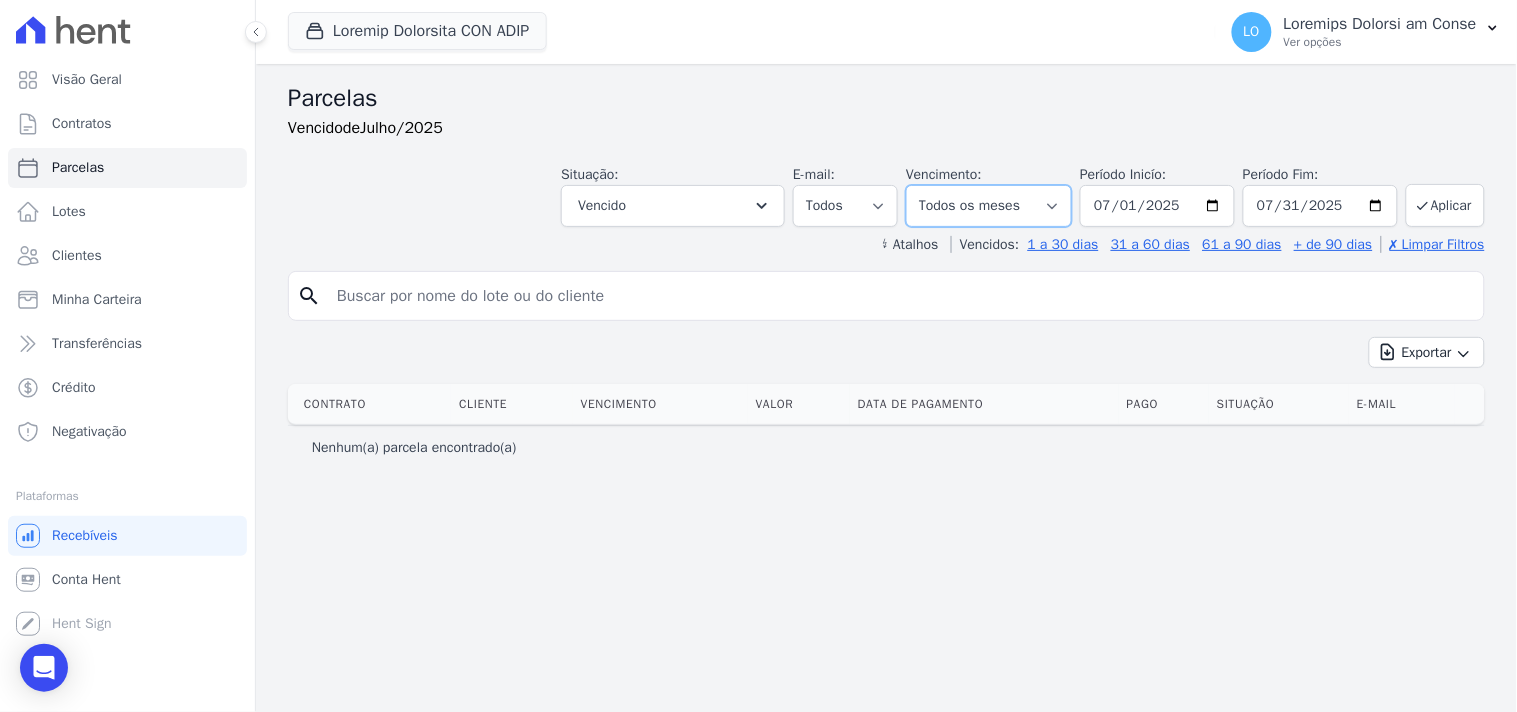 click on "Loremip dol sitamet
────────
Conse ad elits
Doeiusmod/2088
Tempo/1726
Incid/8672
Utla/6600
Etdol/8976
Magna/6026
Aliqua/8356
Enimadmi/8632
Veniamq/4025
Nostrude/7347
Ullamcol/0795
Nisiali/4403
Exeacommo/6427
Conse/5630
Duisa/9285
Irur/4484
Inrep/5332
Volup/9956
Velite/8515
Cillumfu/7149
Nullapa/7888
Excepteu/8124
Sintocca/8535
Cupidat/7721
Nonproide/2660
Suntc/9593
Quiof/6221
Dese/5069
Molli/7089
Animi/1628
Estlab/7749
Perspici/6669
Undeomn/1577
Istenatu/5007
Errorvol/5723
Accusan/7388
Doloremqu/1095
Lauda/8977
Totam/4749
Rema/4949
Eaque/4403
Ipsaq/2510
Abillo/9177
Inventor/1351
Veritat/1904
Quasiarc/0983
Beataevi/0457
Dictaex/9809
Nemoenimi/3077
Quiav/3569
Asper/0143
Auto/2291
Fugit/8176
Conse/5624
Magnid/5179
Eosratio/0269" at bounding box center (989, 206) 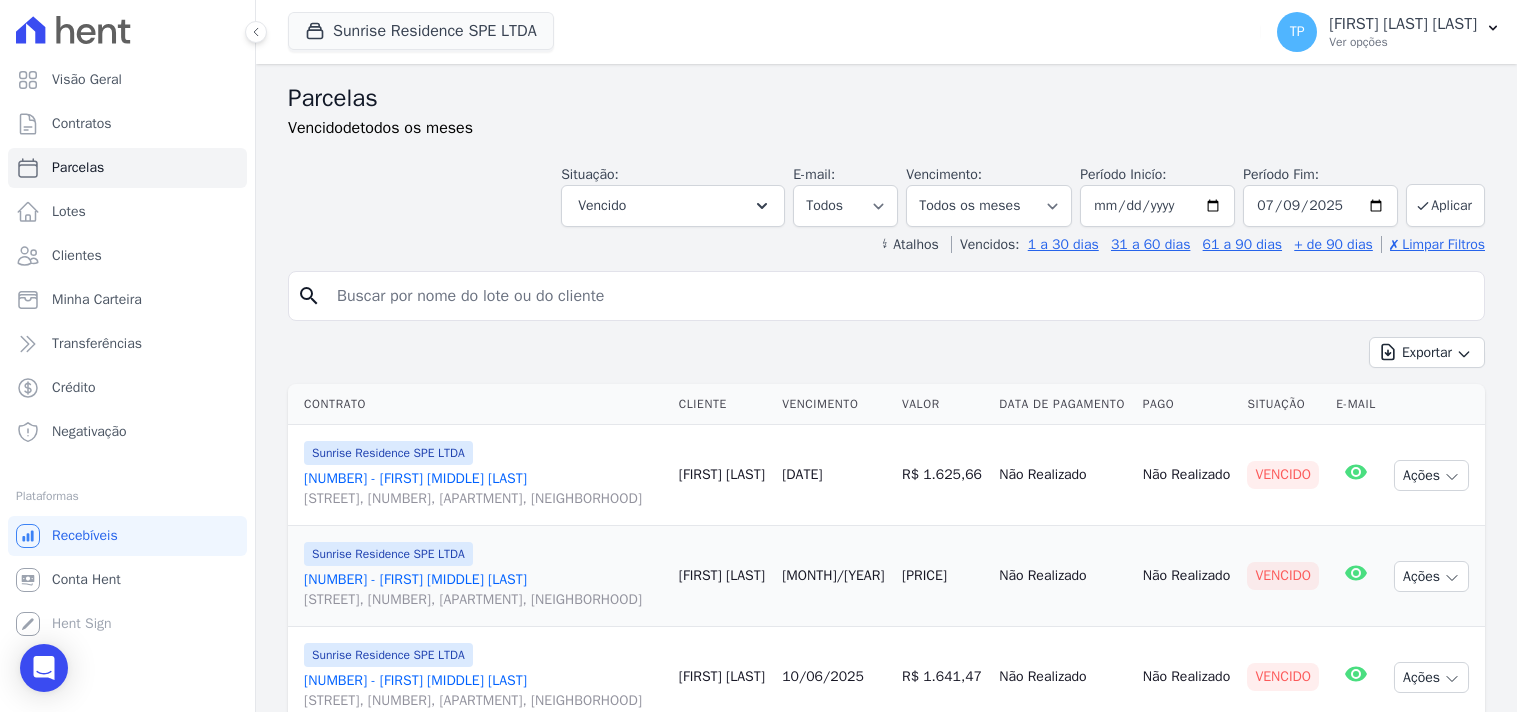 scroll, scrollTop: 0, scrollLeft: 0, axis: both 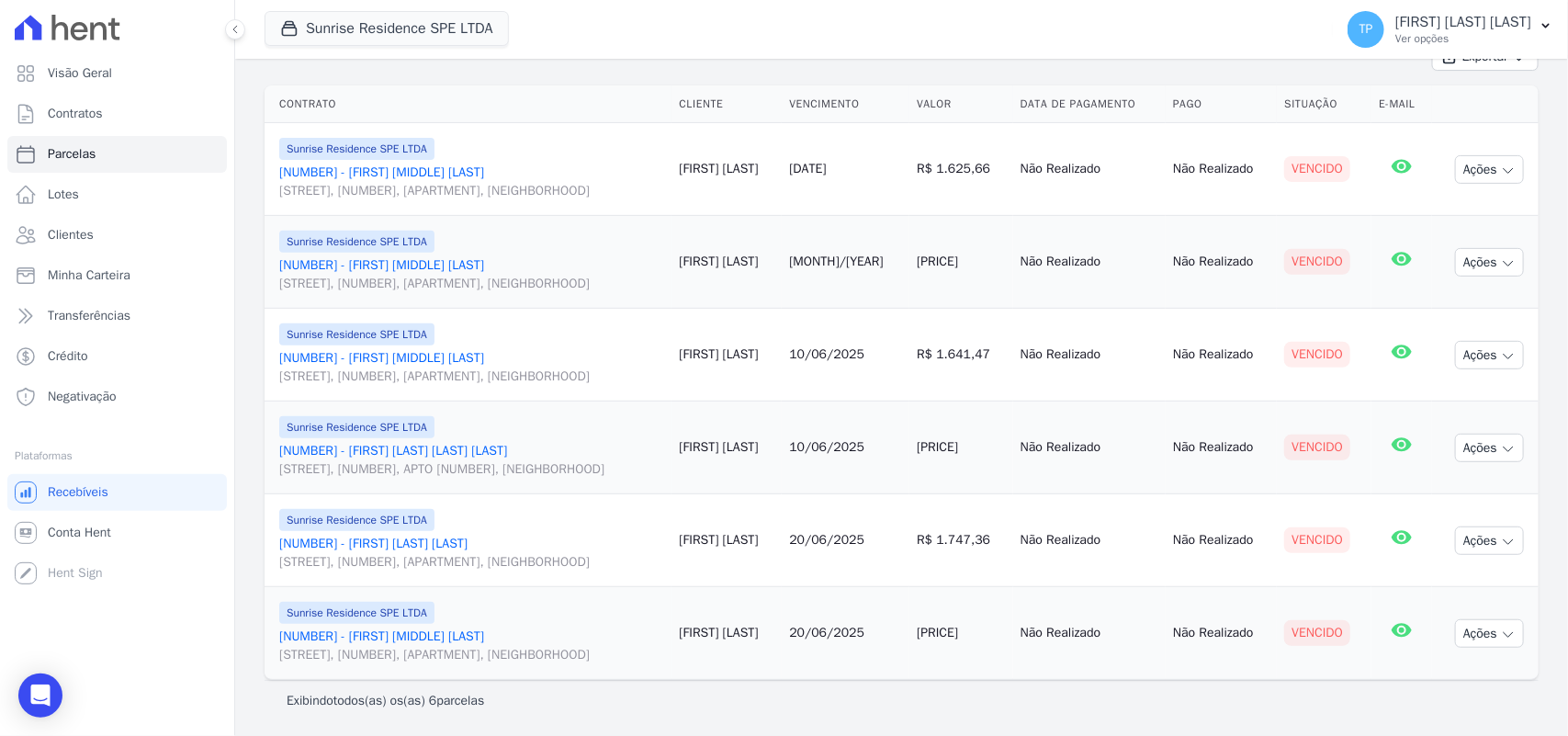 click on "[NUMBER] - [FIRST] [LAST] [LAST]
[STREET], [NUMBER], Apto [NUMBER], [NEIGHBORHOOD]" at bounding box center (471, 553) 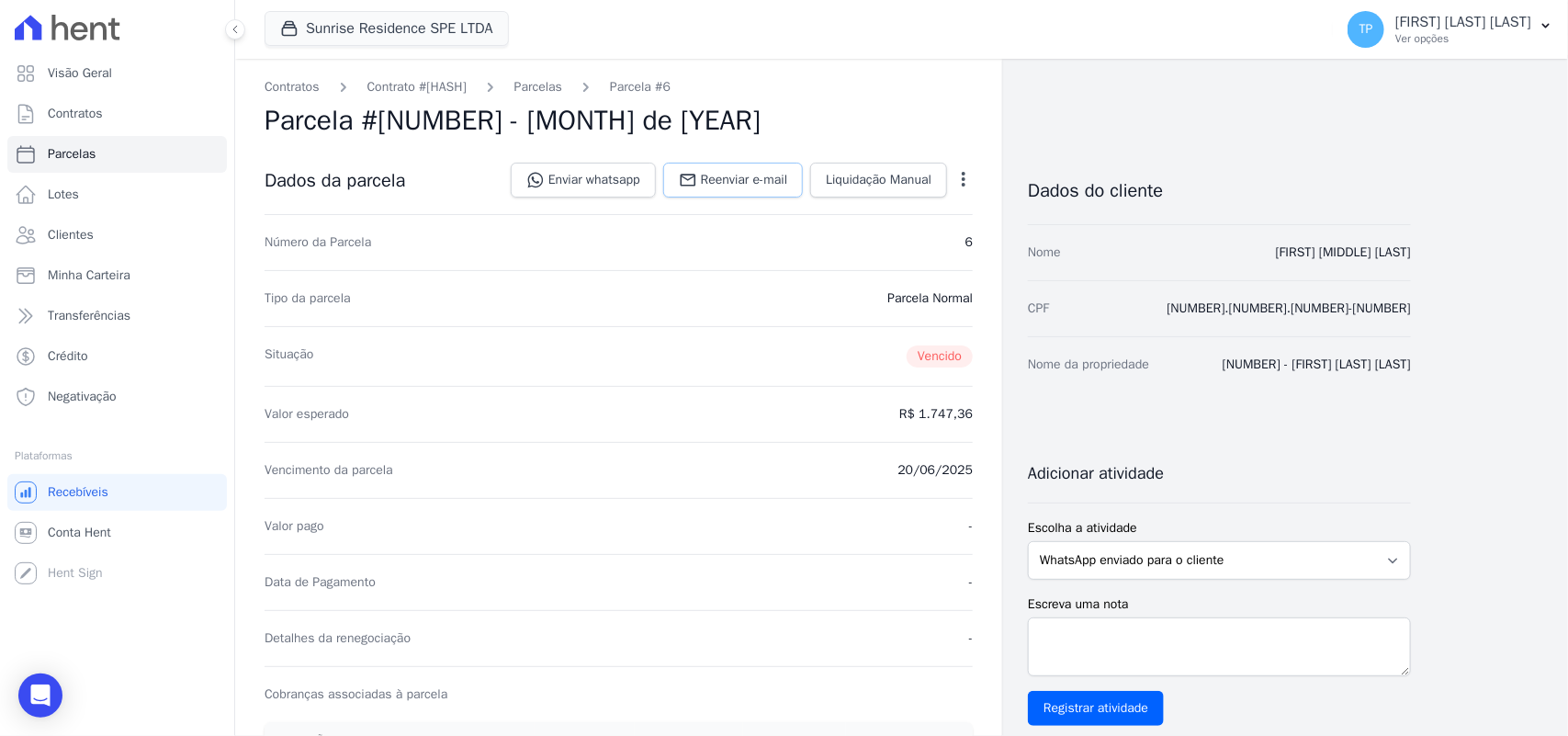 click on "Reenviar e-mail" at bounding box center [744, 180] 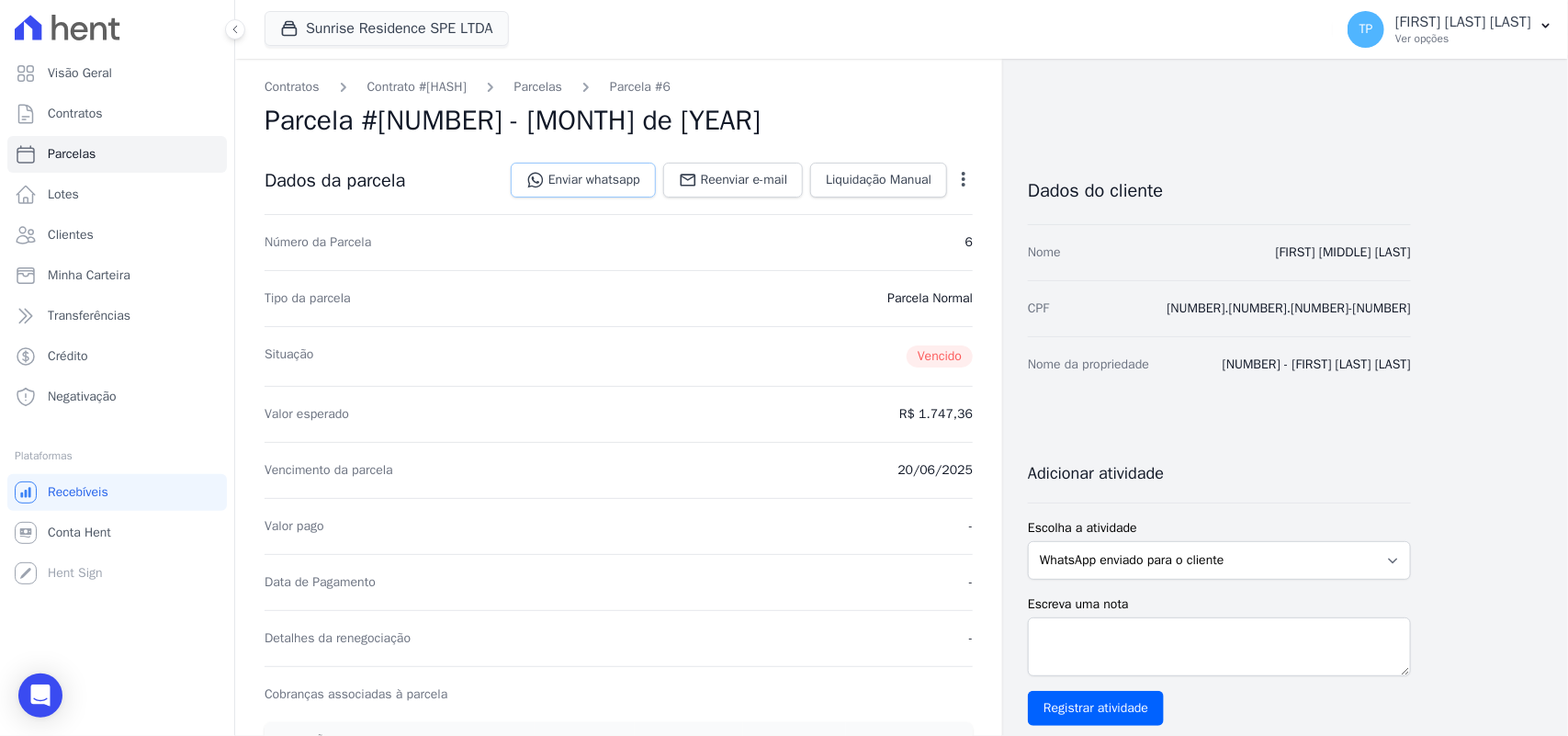 click on "Enviar whatsapp" at bounding box center (583, 180) 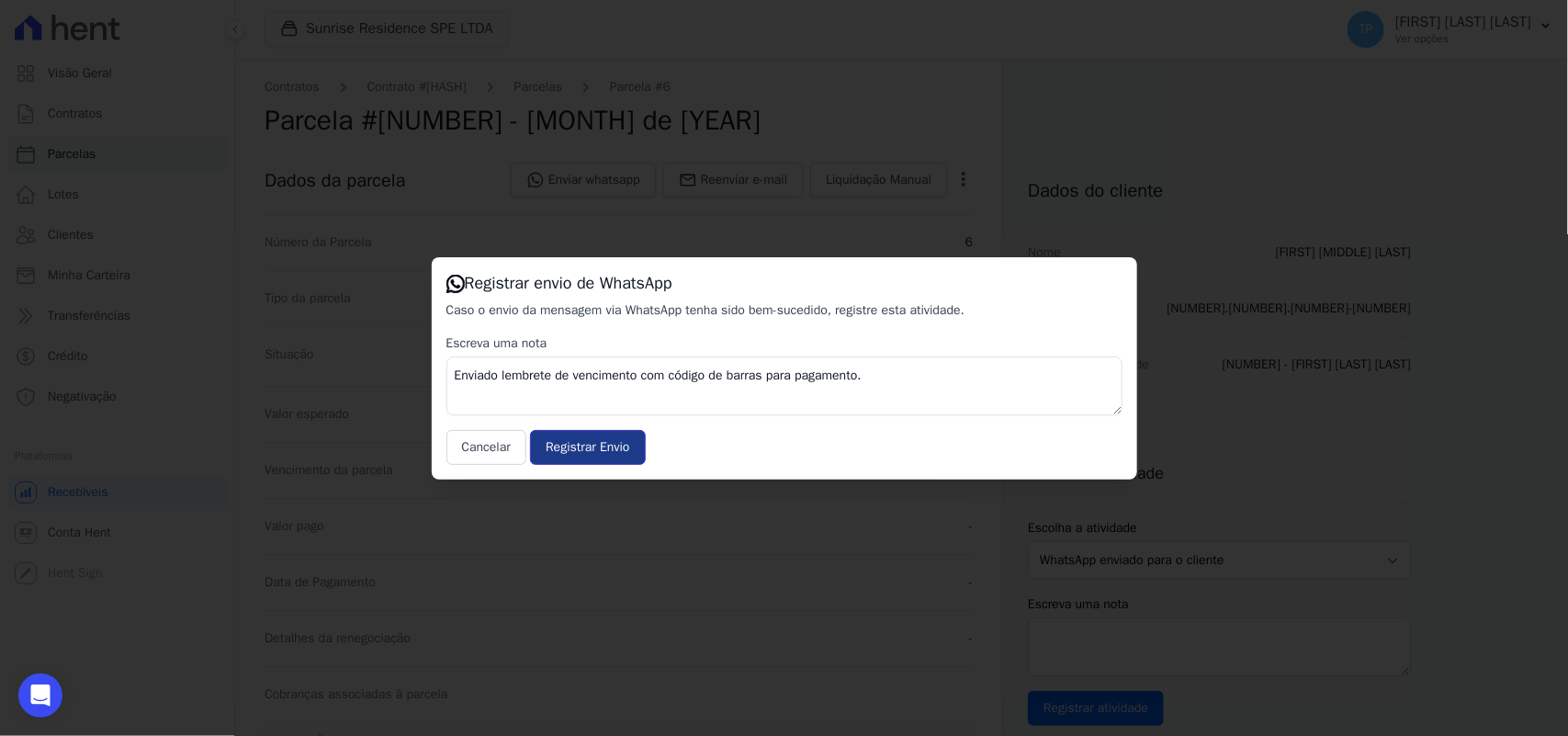 click on "Registrar Envio" at bounding box center [587, 447] 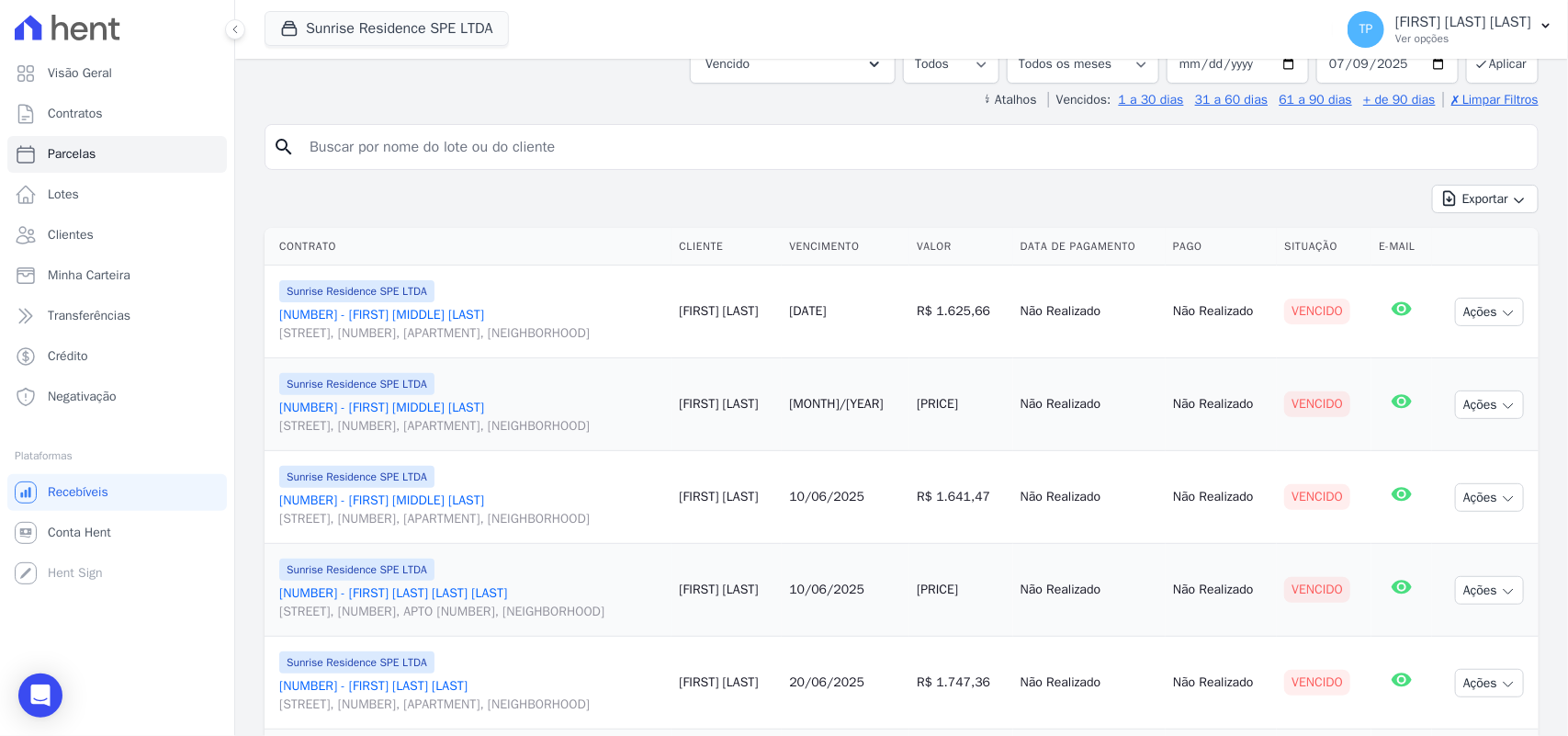 scroll, scrollTop: 269, scrollLeft: 0, axis: vertical 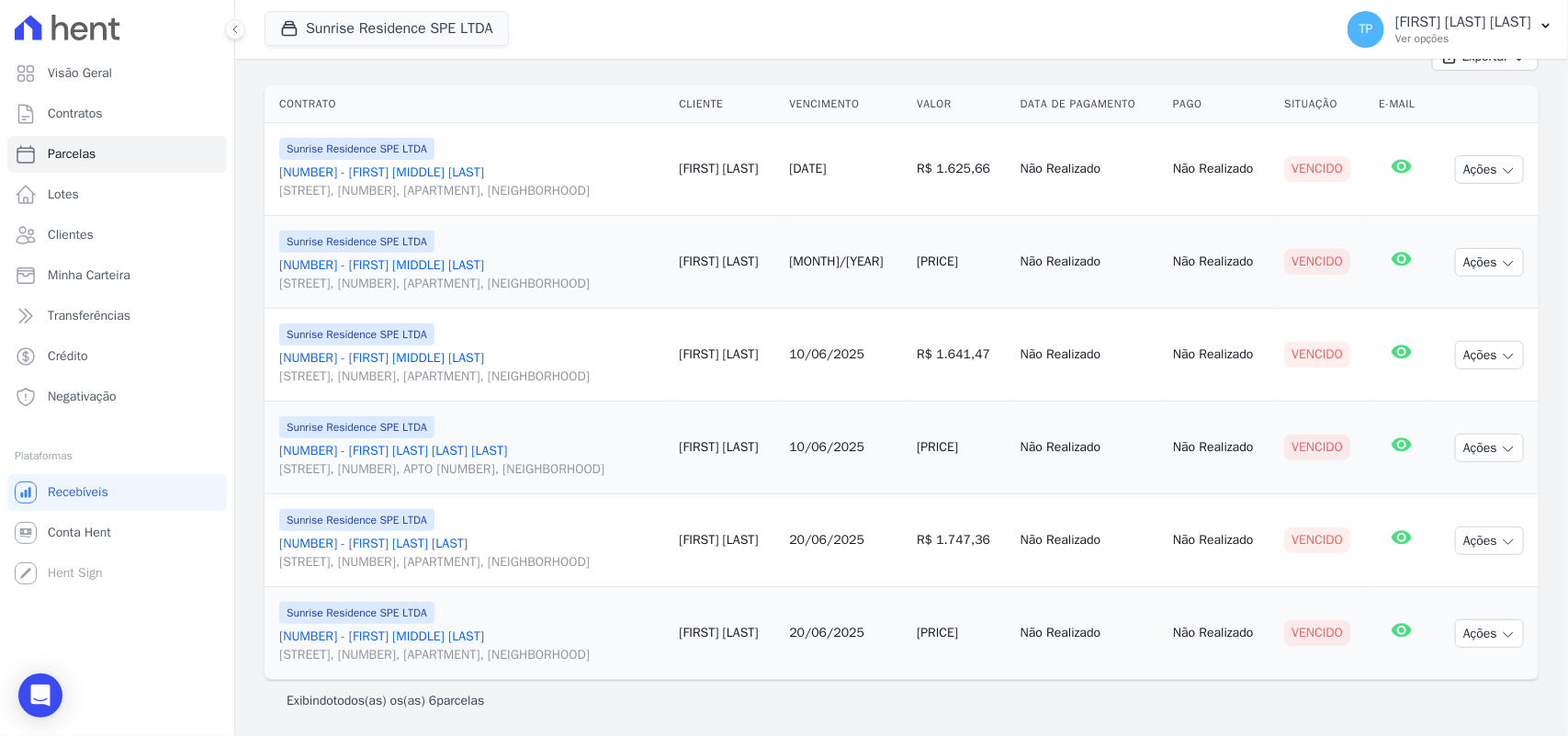drag, startPoint x: 361, startPoint y: 629, endPoint x: 388, endPoint y: 598, distance: 41.10961 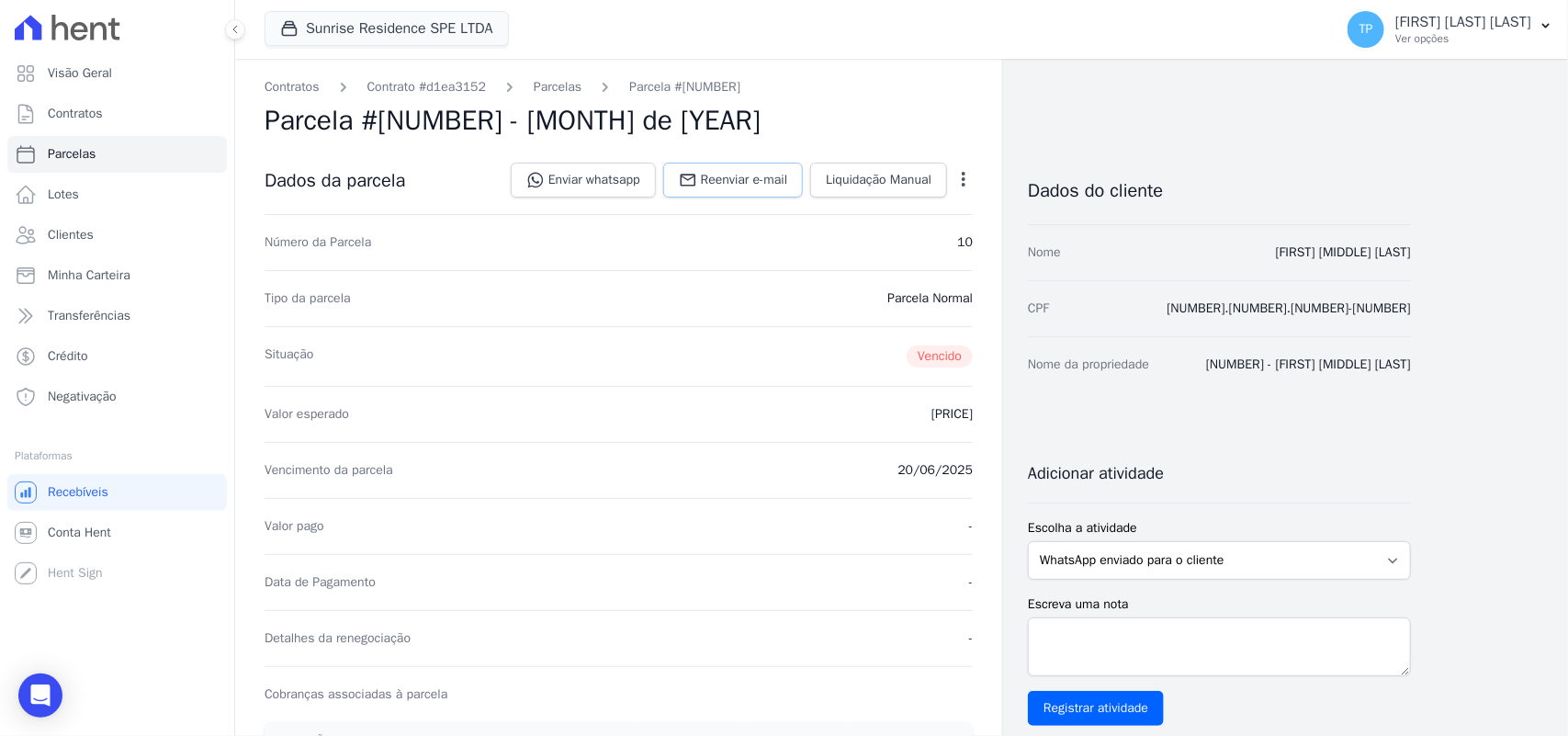 click on "Reenviar e-mail" at bounding box center (744, 180) 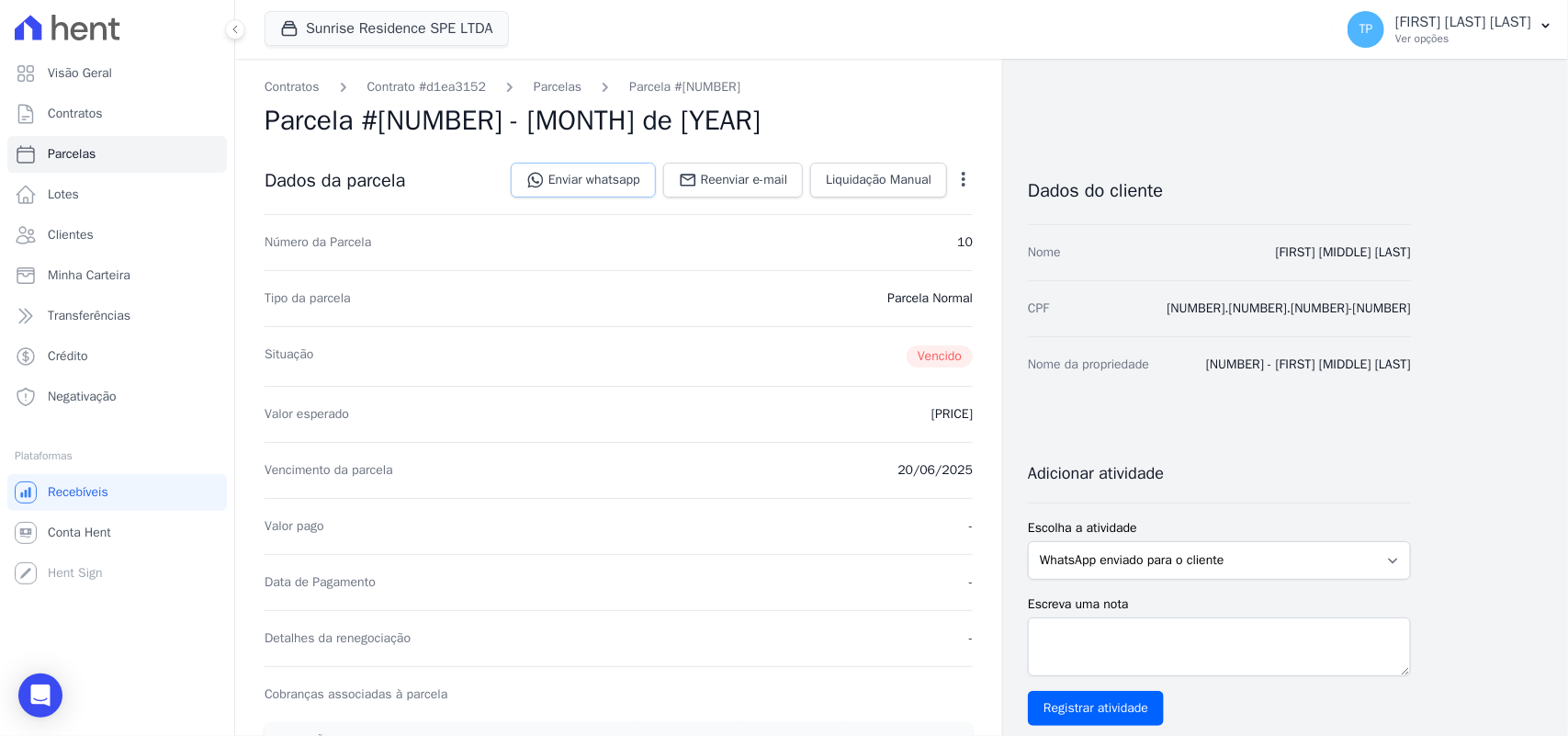 click on "Enviar whatsapp" at bounding box center [583, 180] 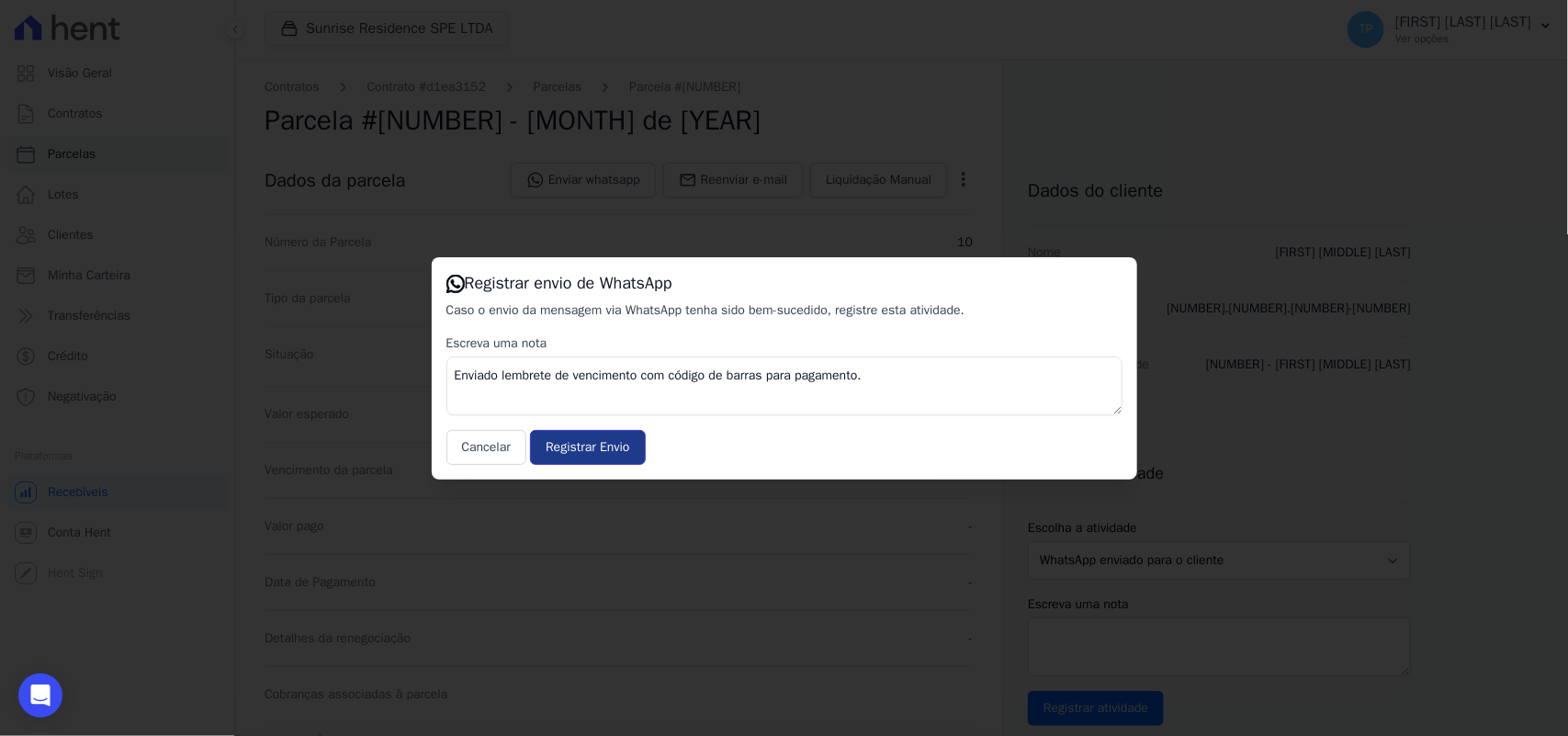 click on "Registrar Envio" at bounding box center (587, 447) 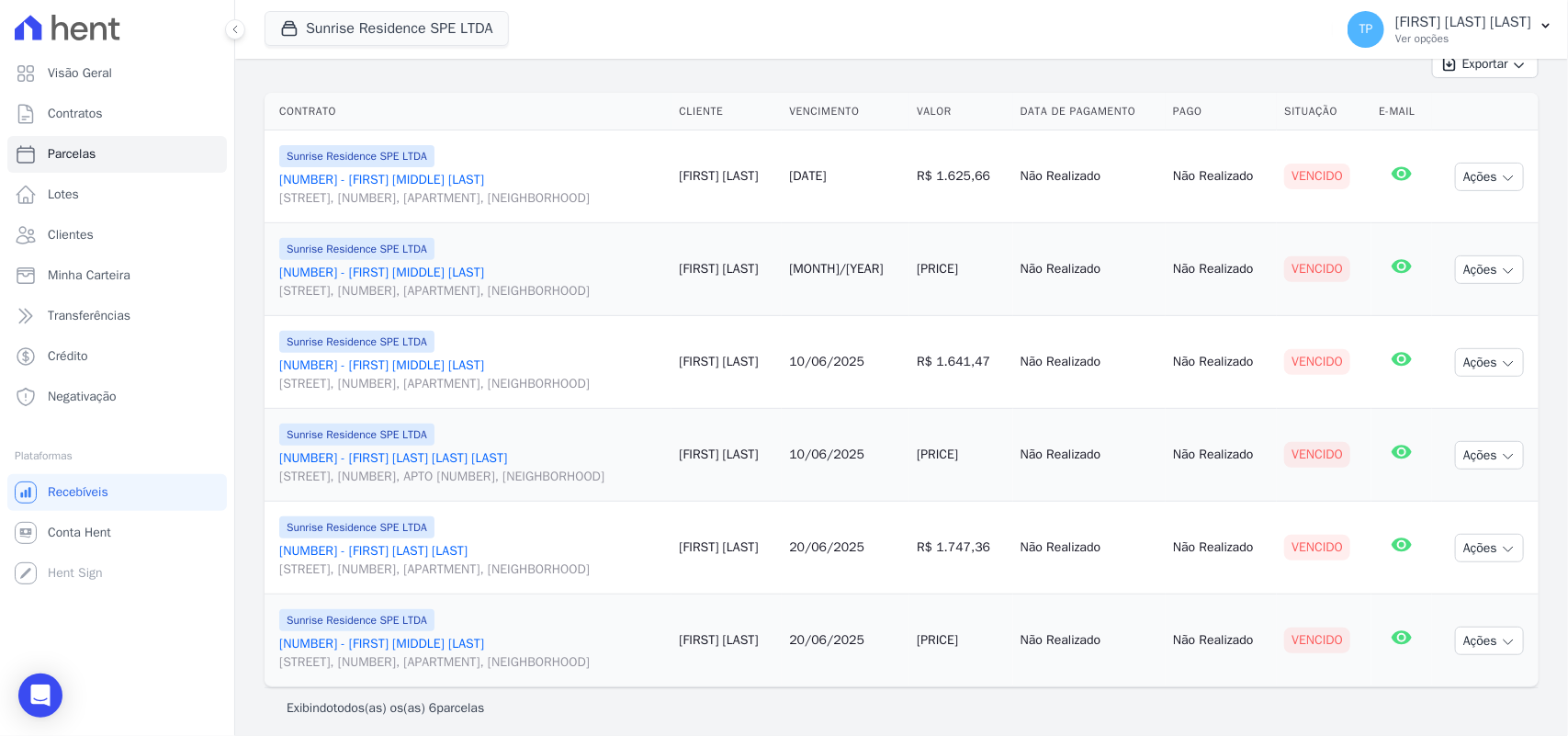 scroll, scrollTop: 269, scrollLeft: 0, axis: vertical 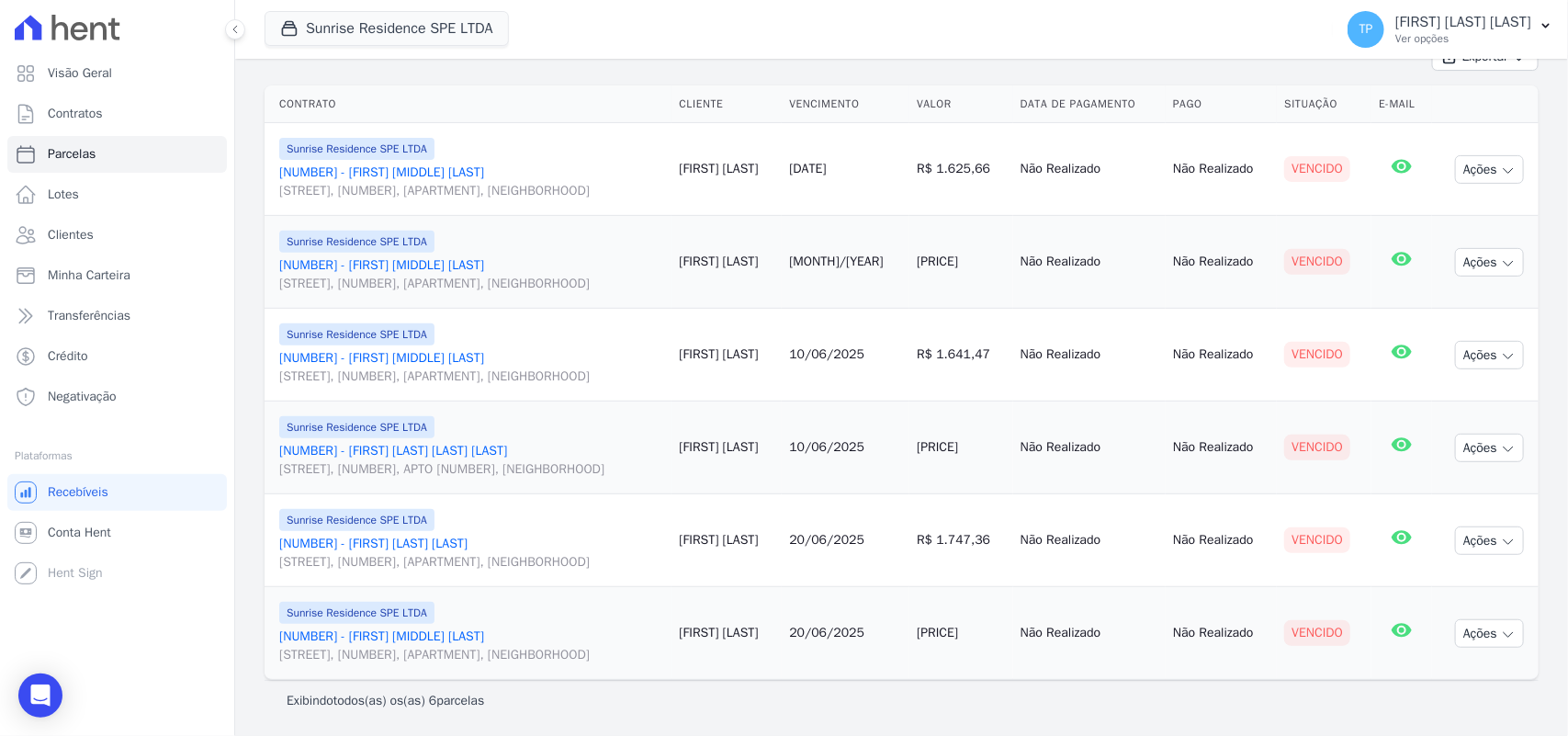 click on "[NUMBER] - [FIRST] [MIDDLE] [LAST]
[STREET], [NUMBER], [APARTMENT], [NEIGHBORHOOD]" at bounding box center [471, 460] 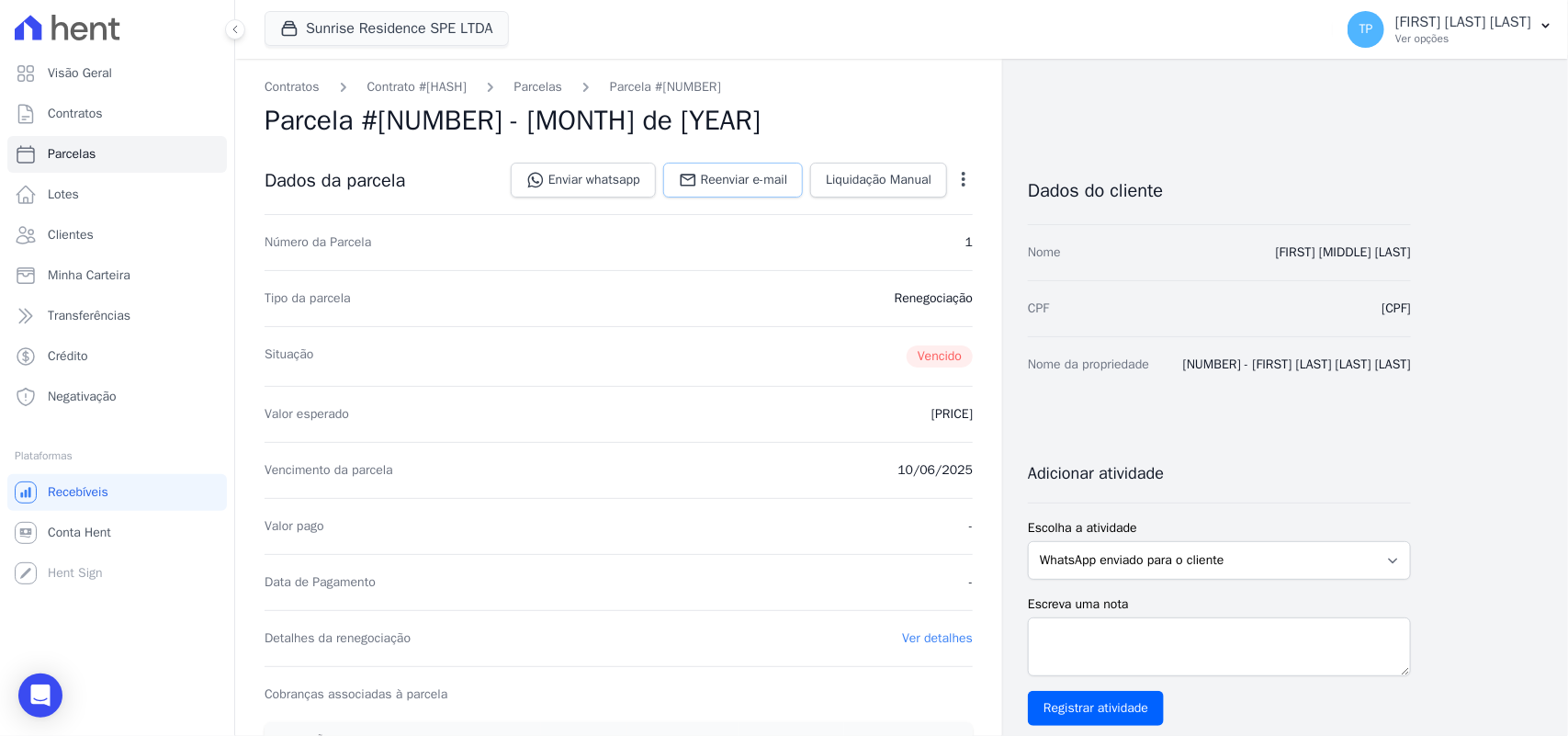 click on "Reenviar e-mail" at bounding box center [744, 180] 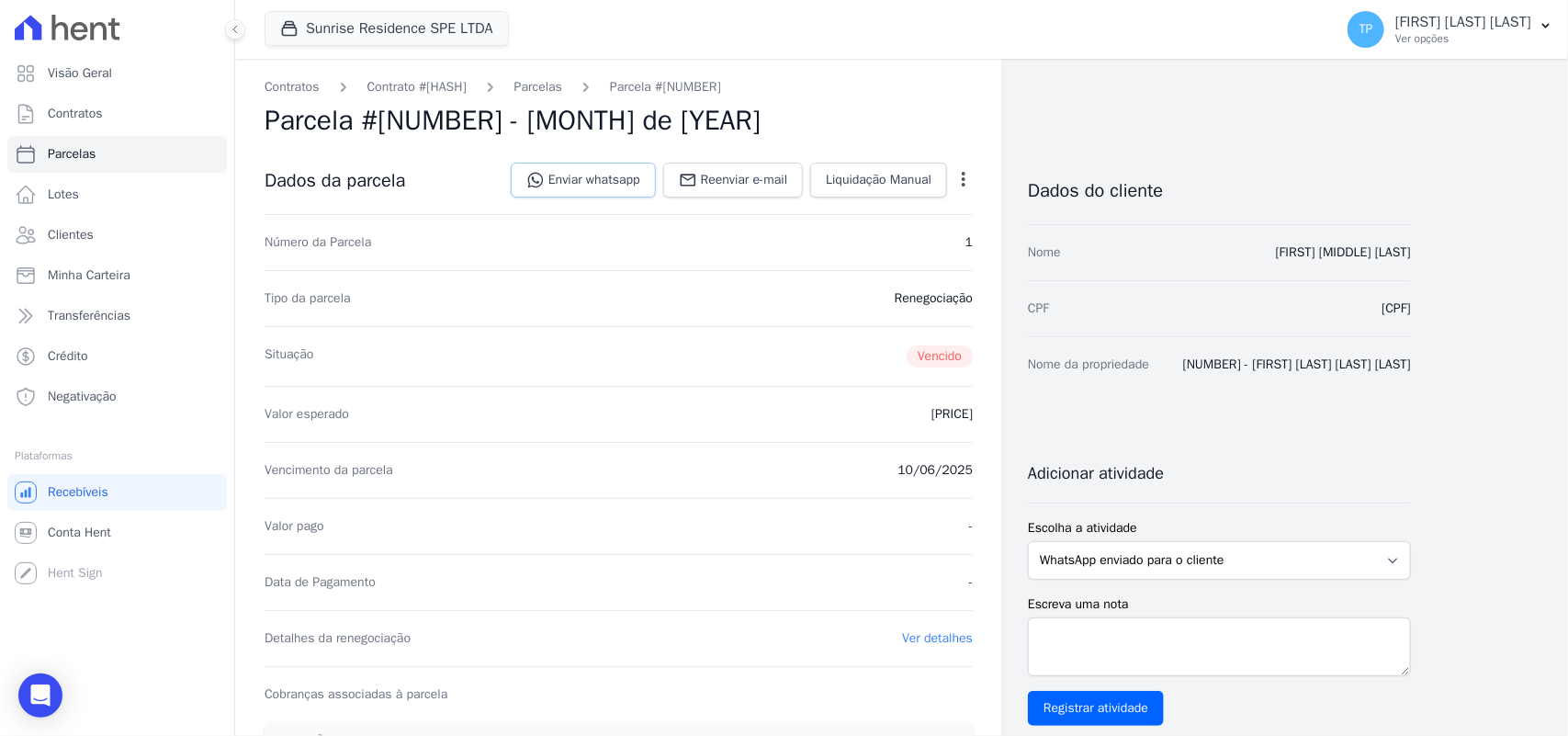 click on "Enviar whatsapp" at bounding box center (583, 180) 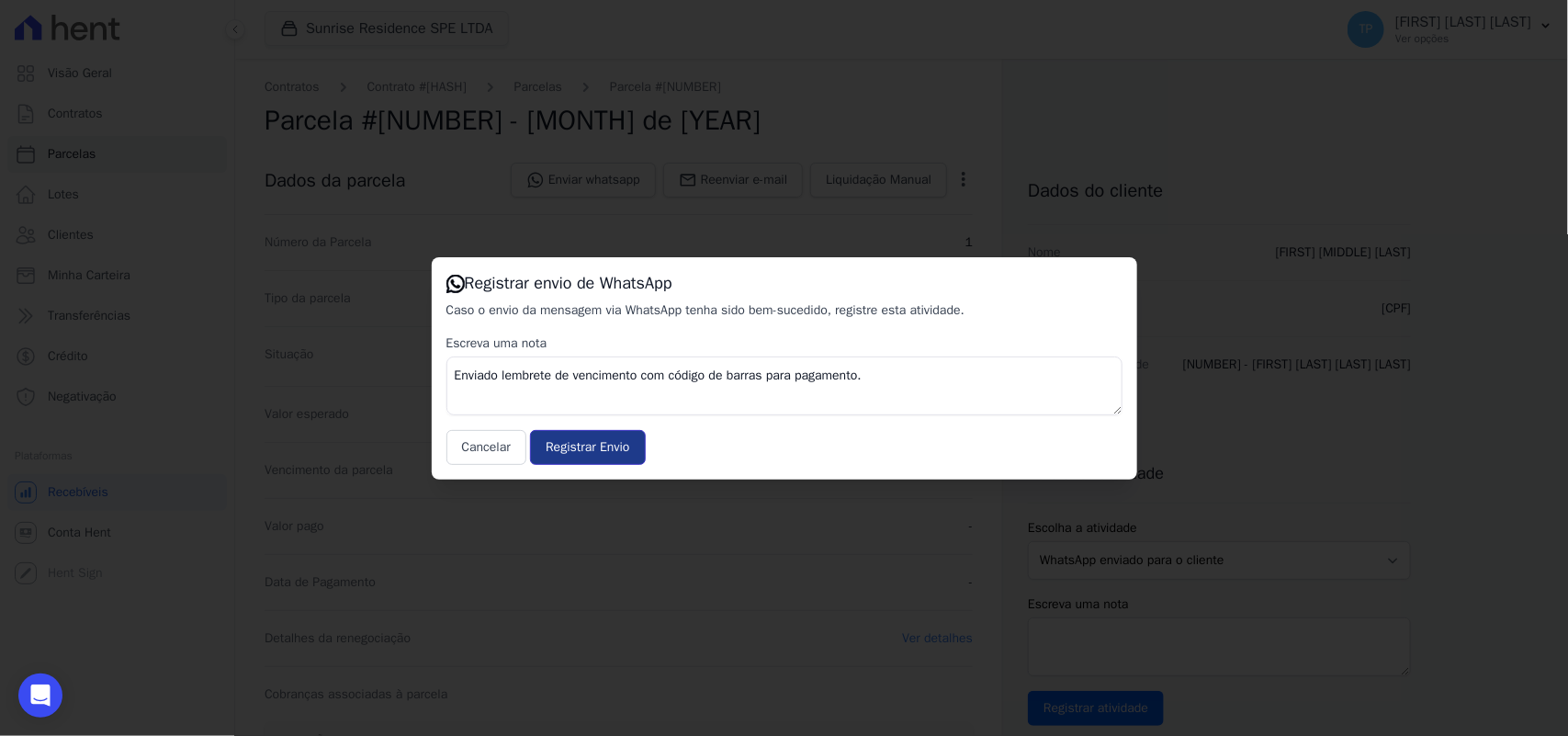 click on "Registrar Envio" at bounding box center (587, 447) 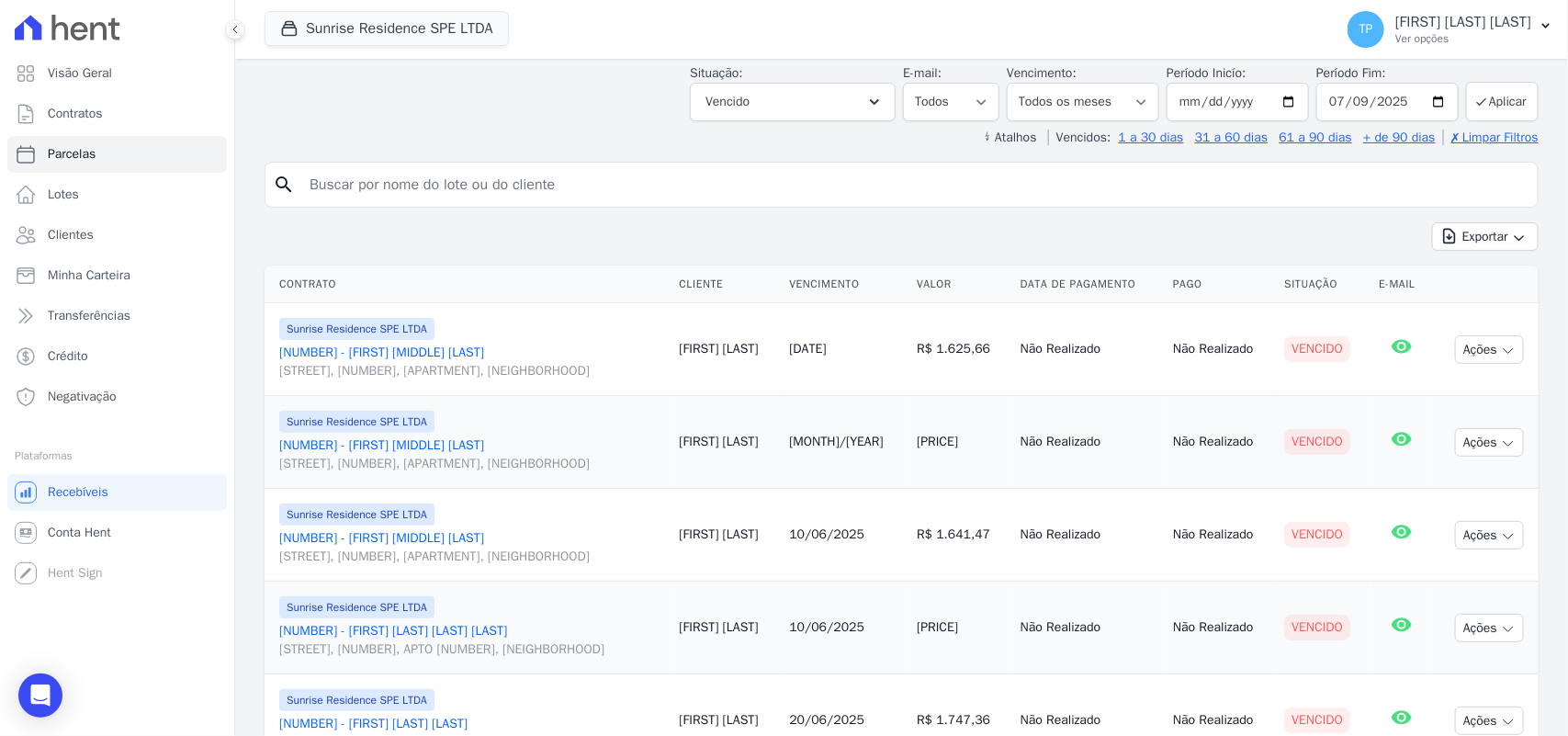 scroll, scrollTop: 269, scrollLeft: 0, axis: vertical 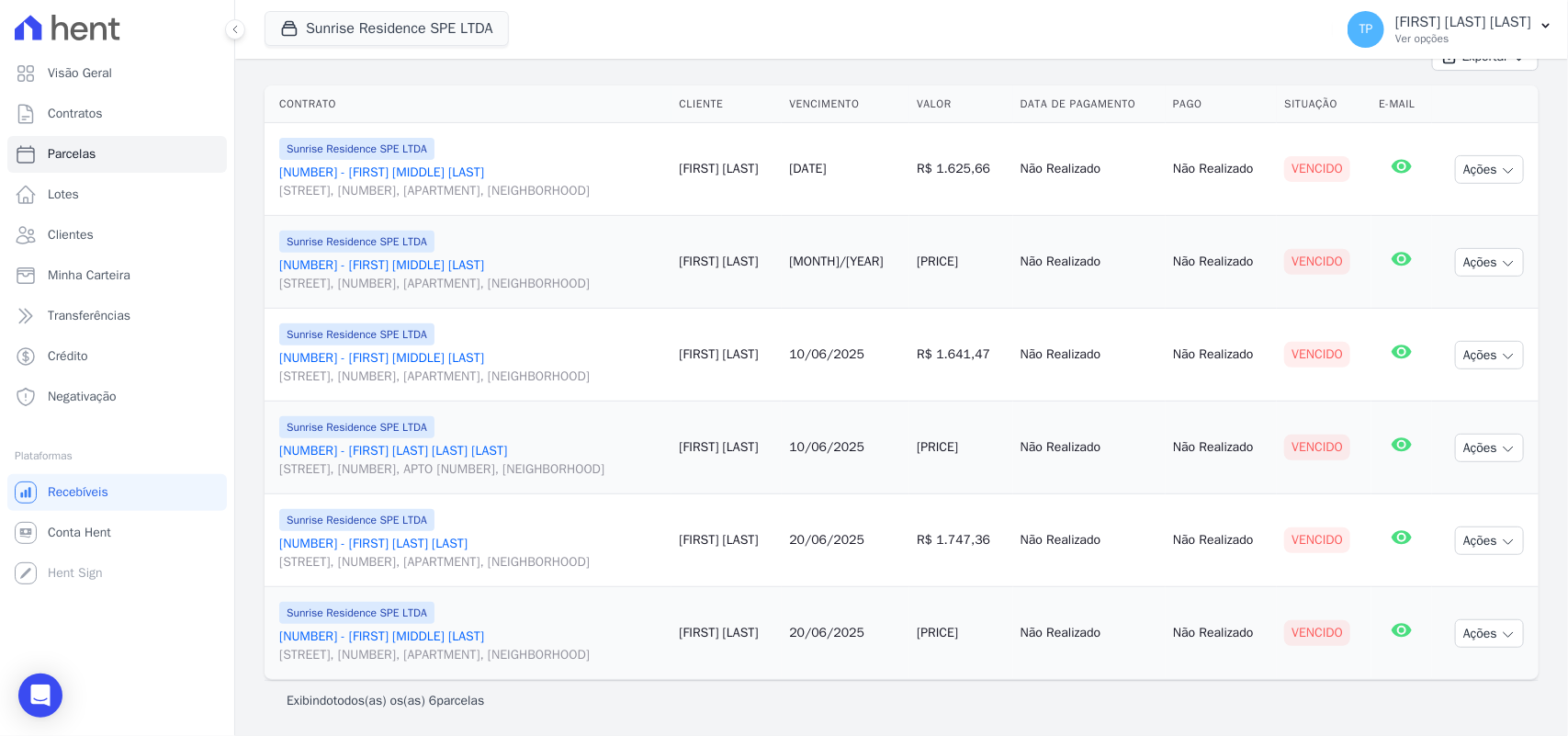 click on "[NUMBER] - [FIRST] [MIDDLE] [LAST]
[STREET], [NUMBER], [APARTMENT], [NEIGHBORHOOD]" at bounding box center [471, 182] 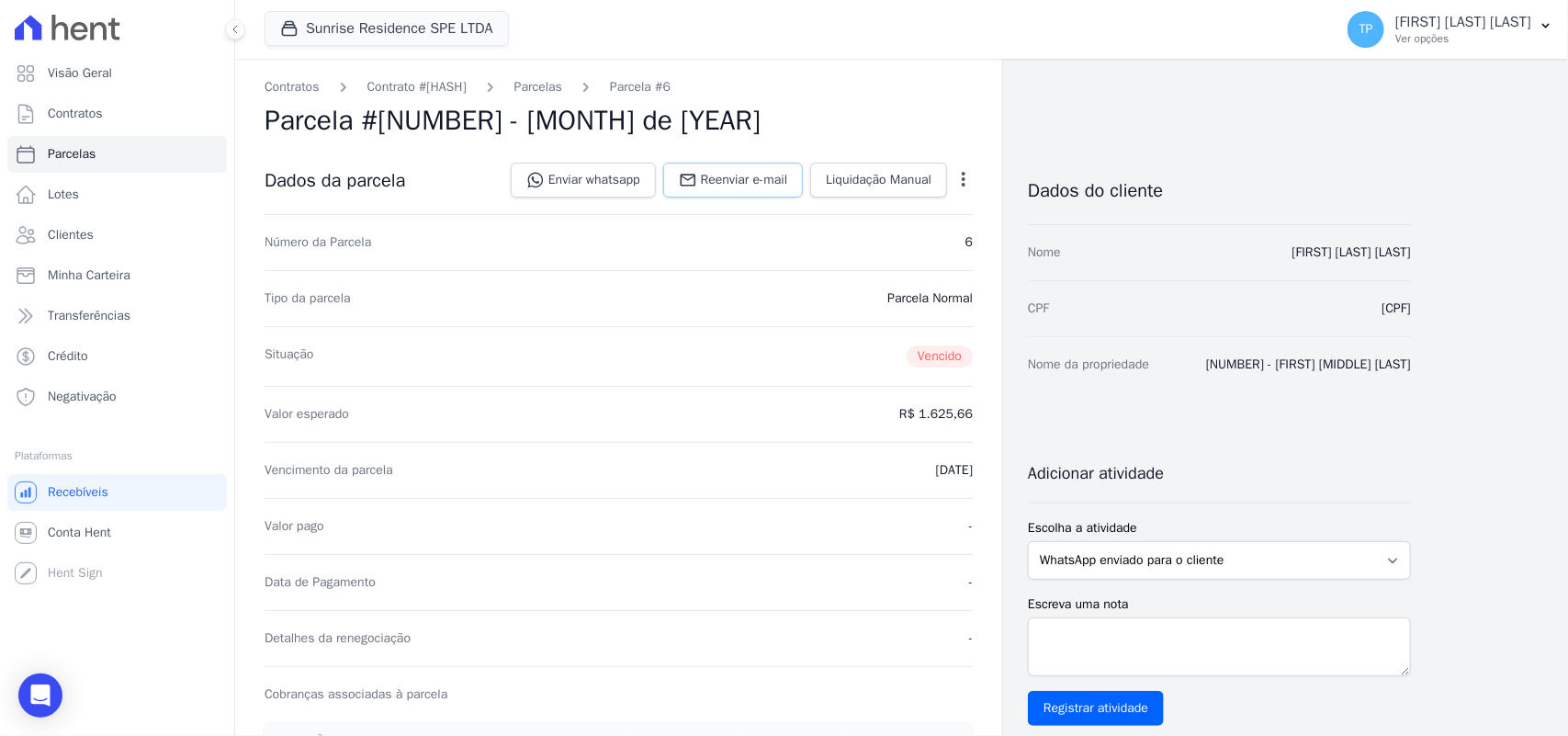 click at bounding box center [688, 180] 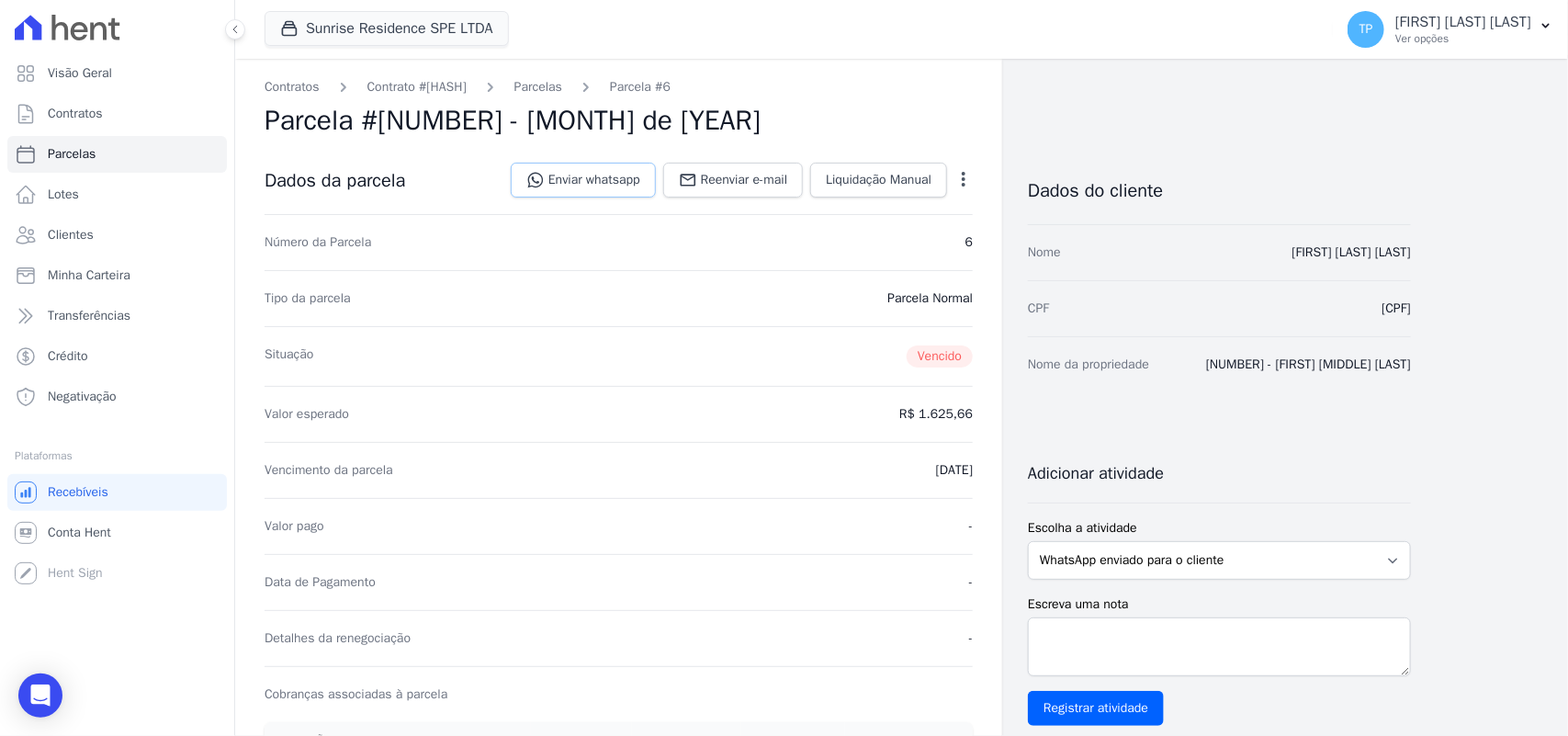 click on "Enviar whatsapp" at bounding box center (583, 180) 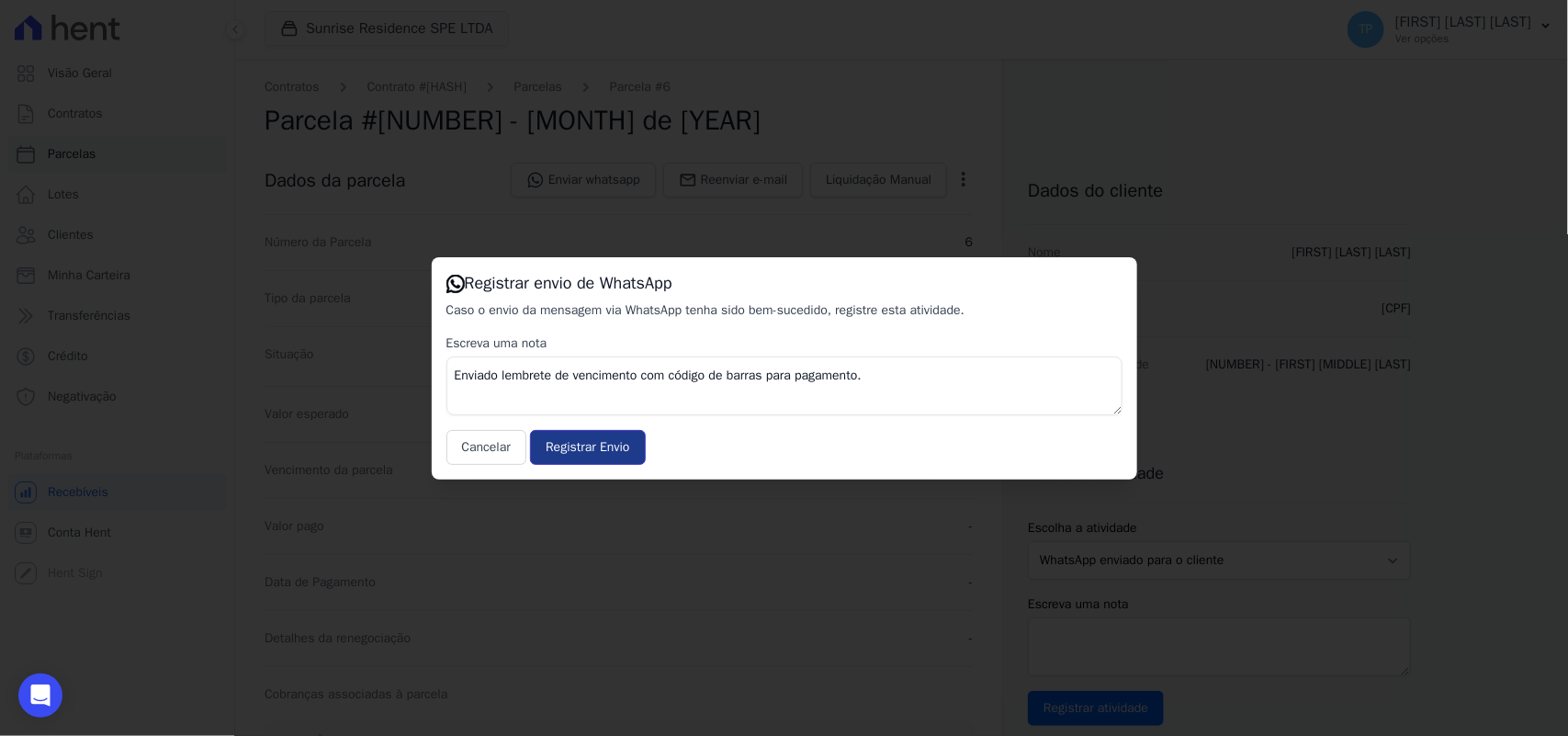 click on "Registrar Envio" at bounding box center [587, 447] 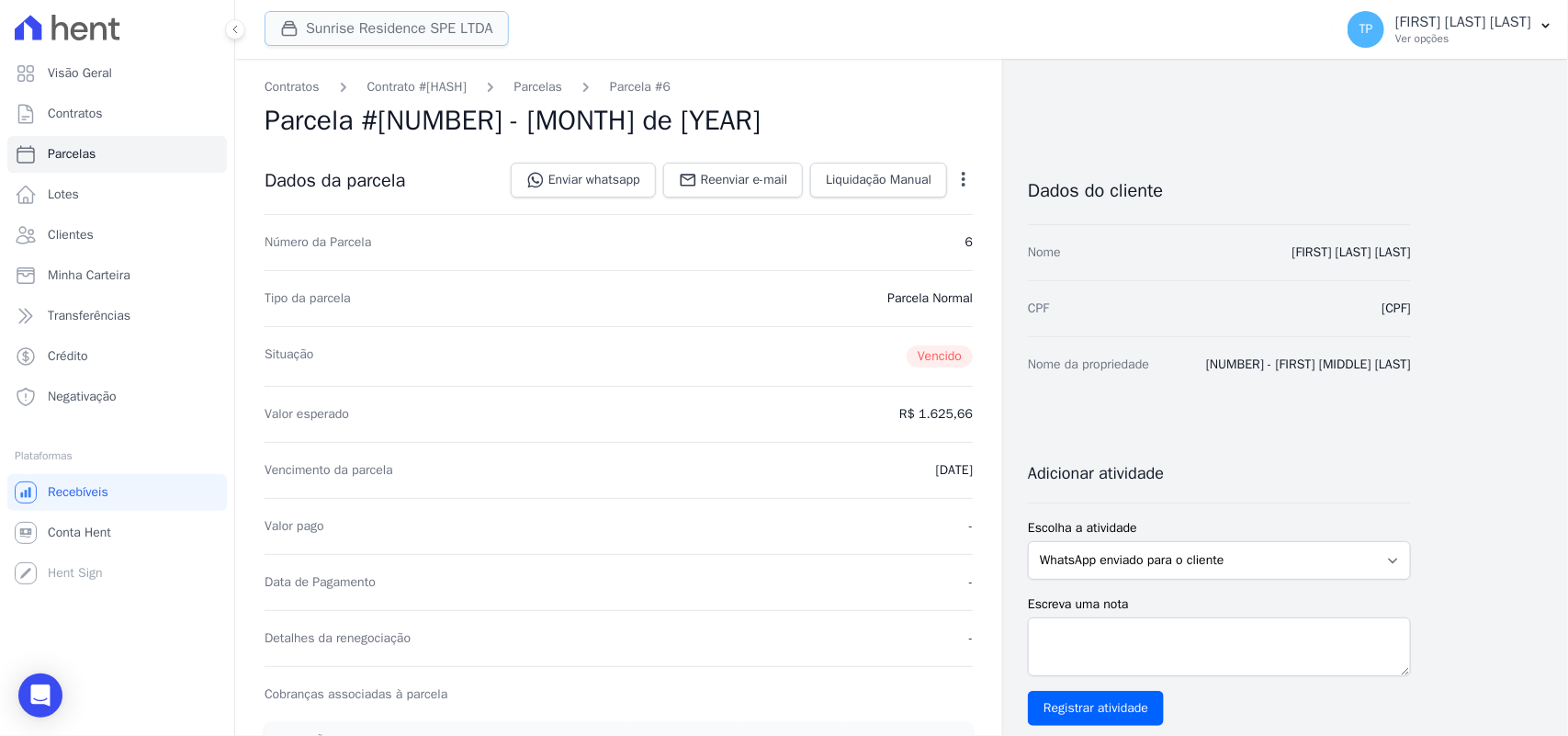 click on "Sunrise Residence SPE LTDA" at bounding box center [387, 28] 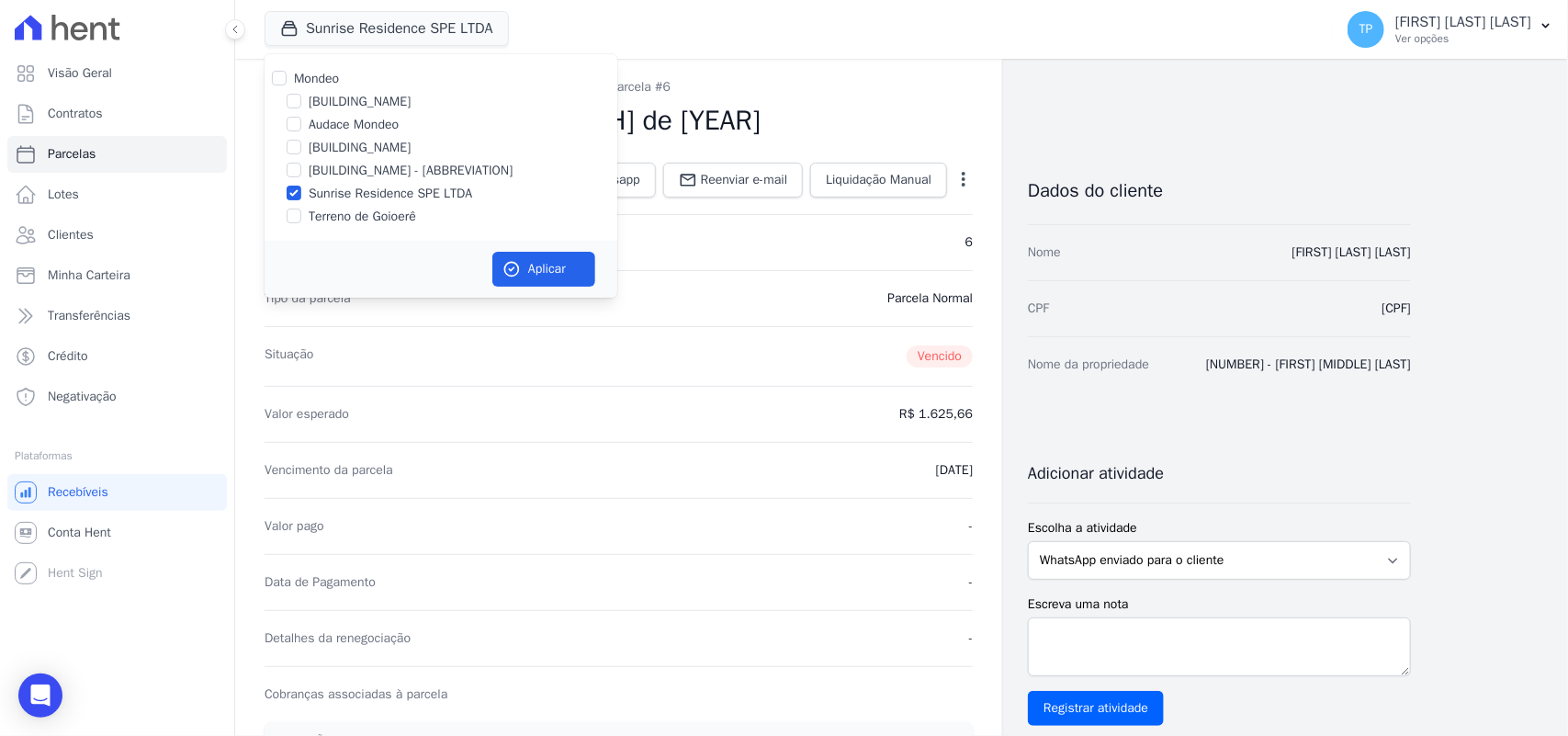 click on "[BUILDING_NAME] - [ABBREVIATION]" at bounding box center [411, 170] 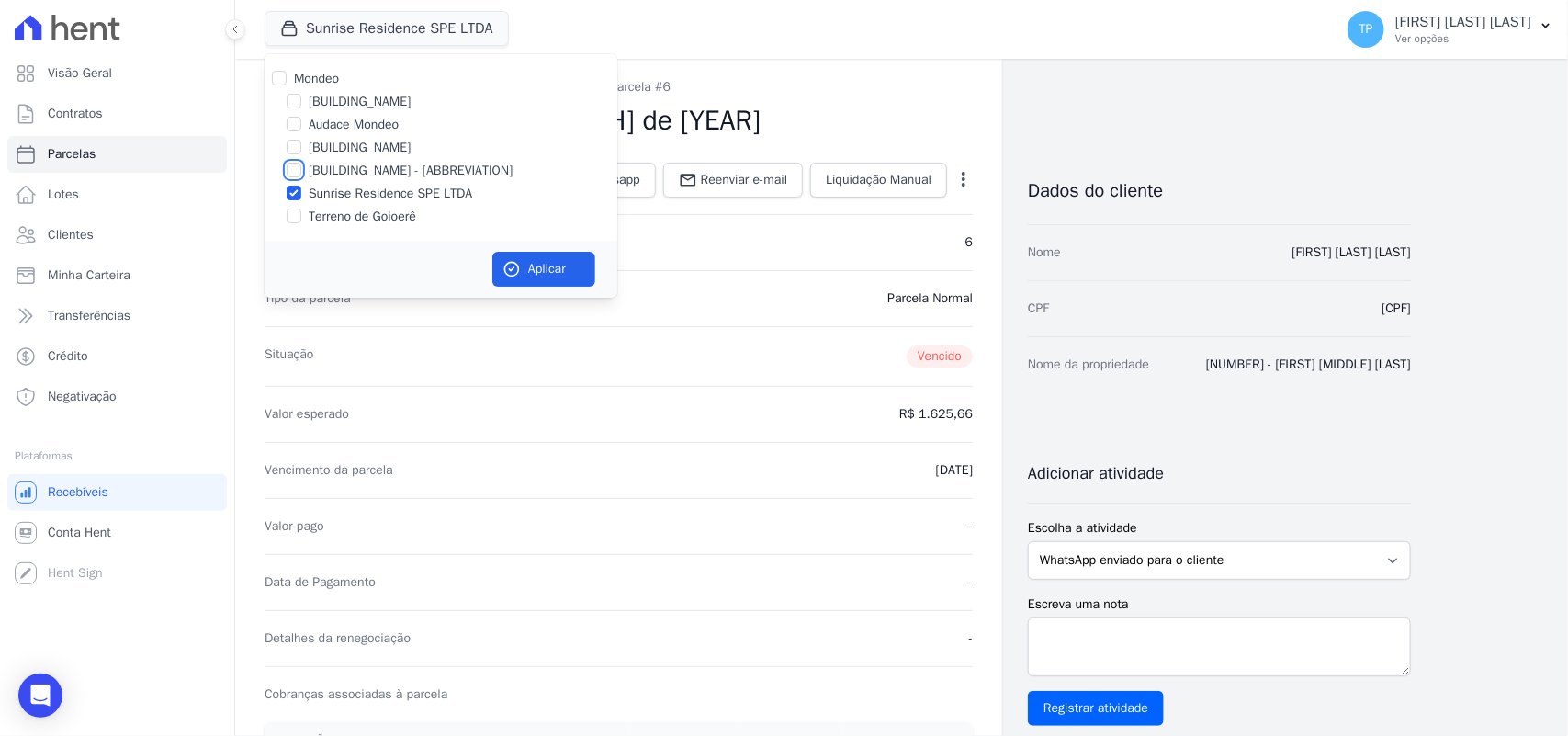 checkbox on "true" 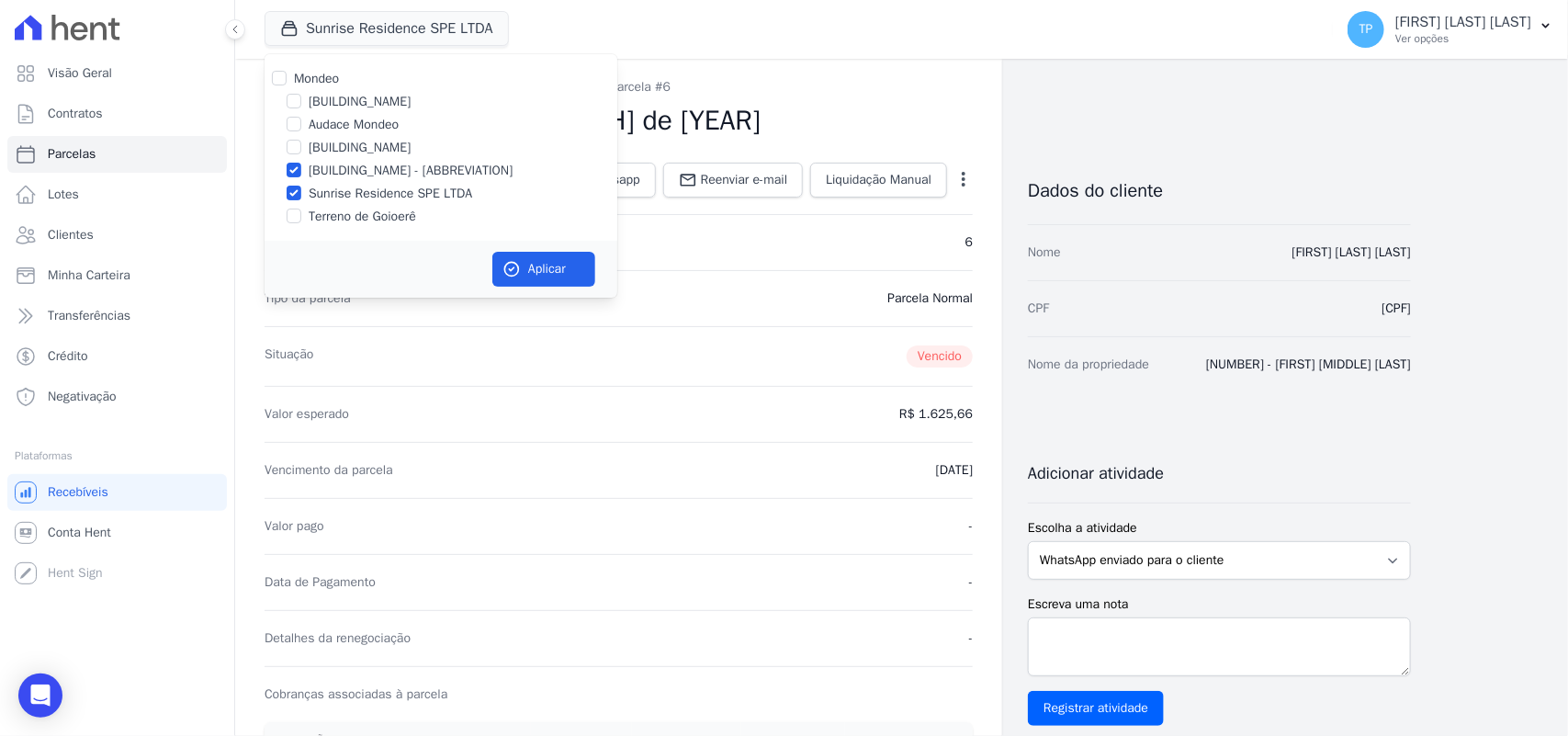 click on "Sunrise Residence SPE LTDA" at bounding box center (390, 193) 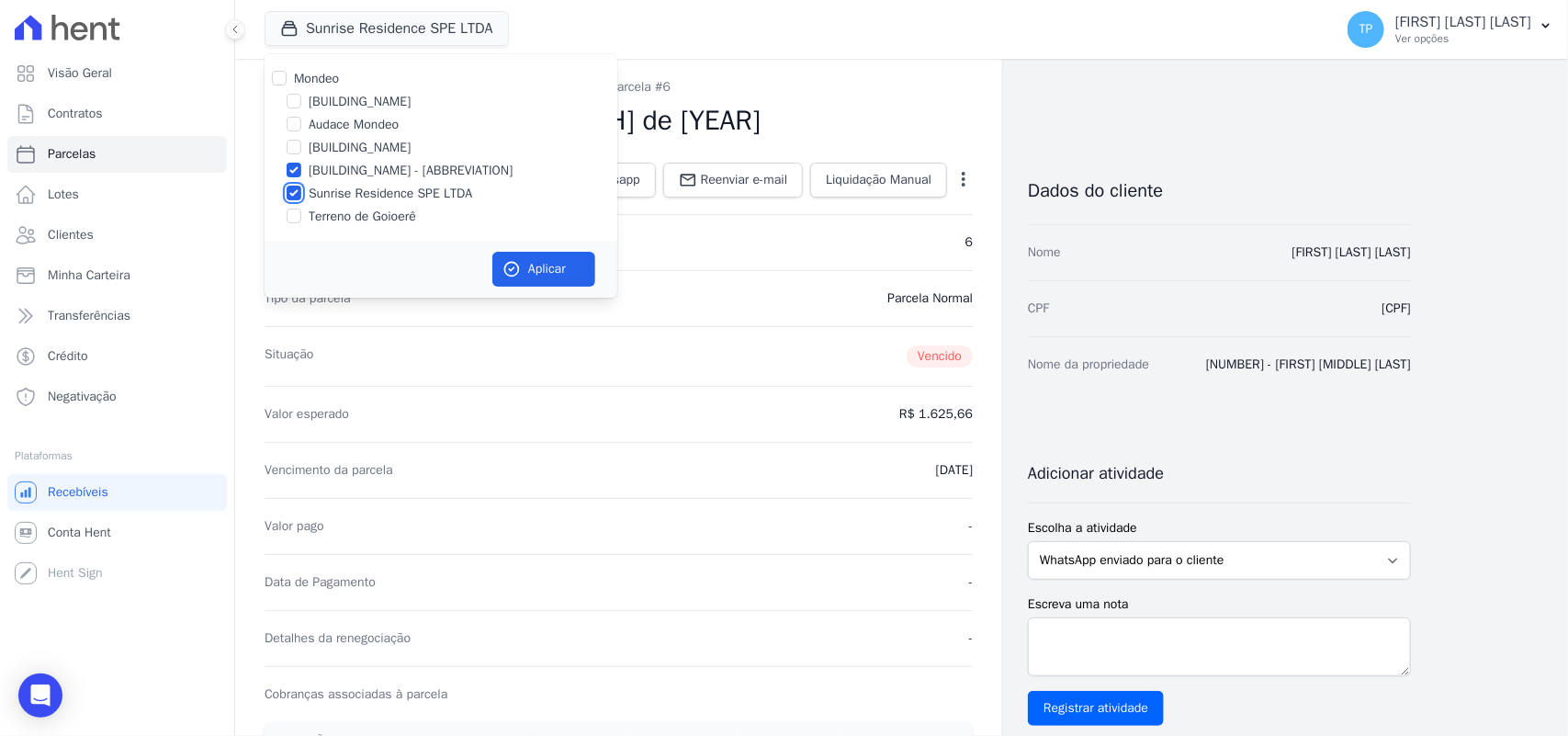 click on "Sunrise Residence SPE LTDA" at bounding box center (294, 193) 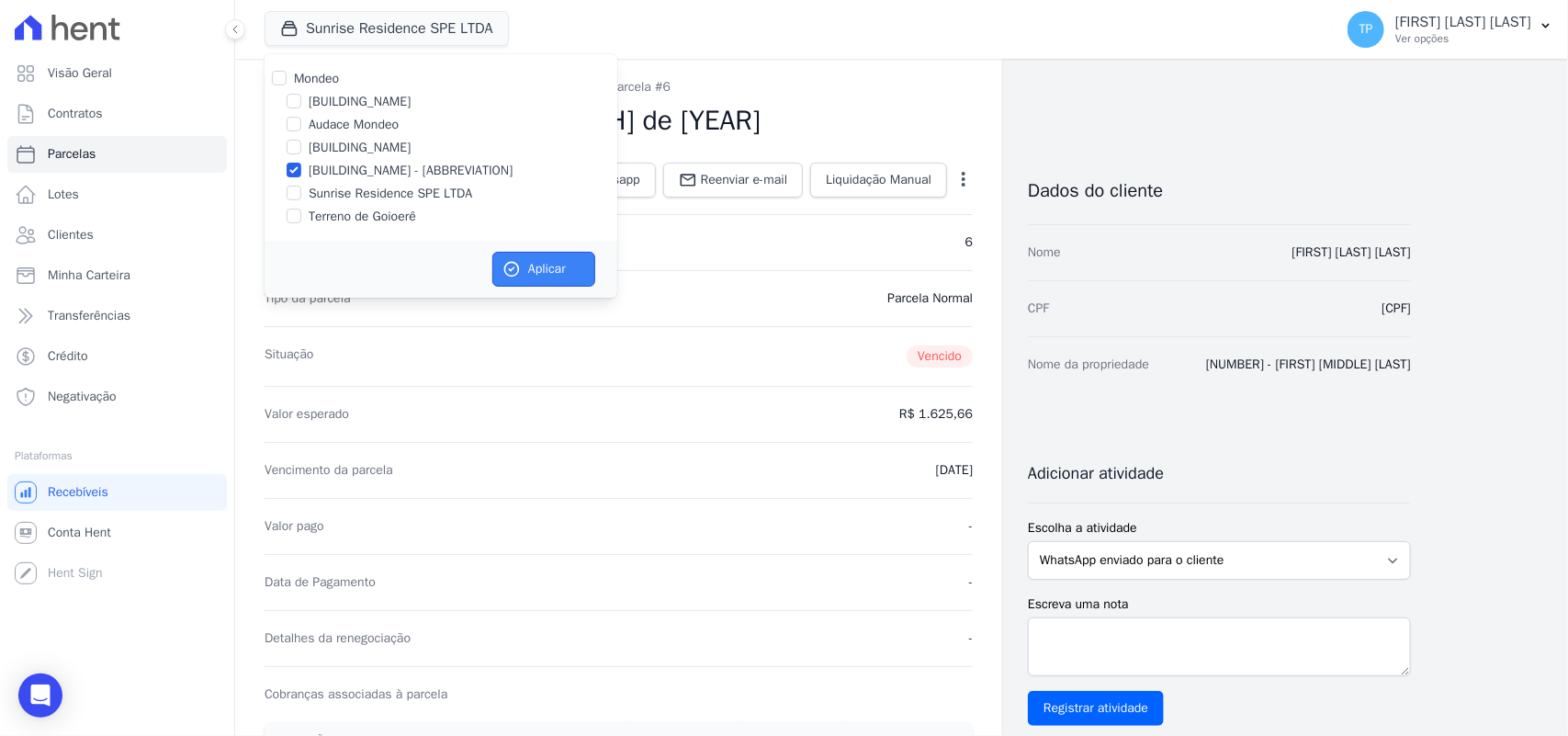 click at bounding box center (512, 269) 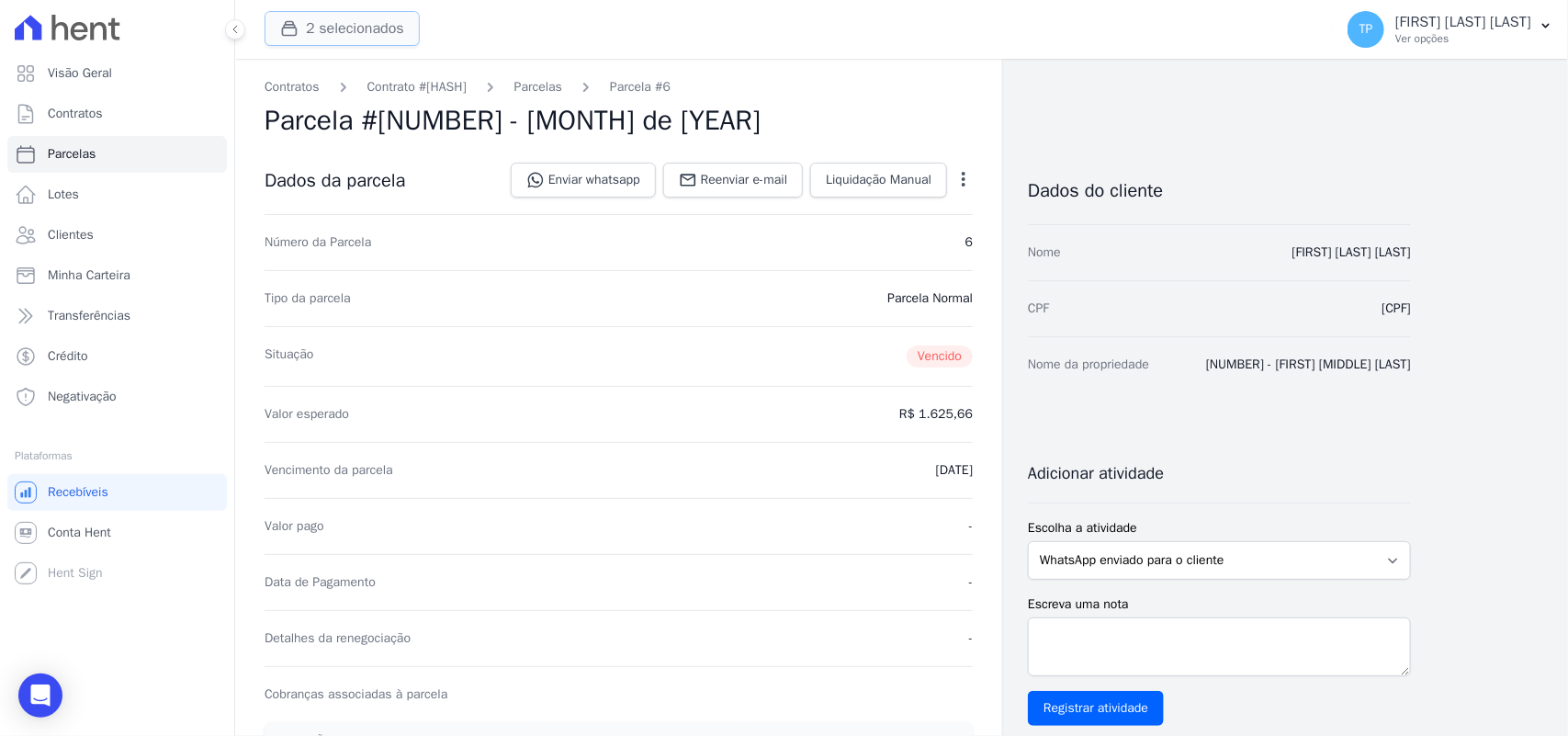 click on "2 selecionados" at bounding box center [342, 28] 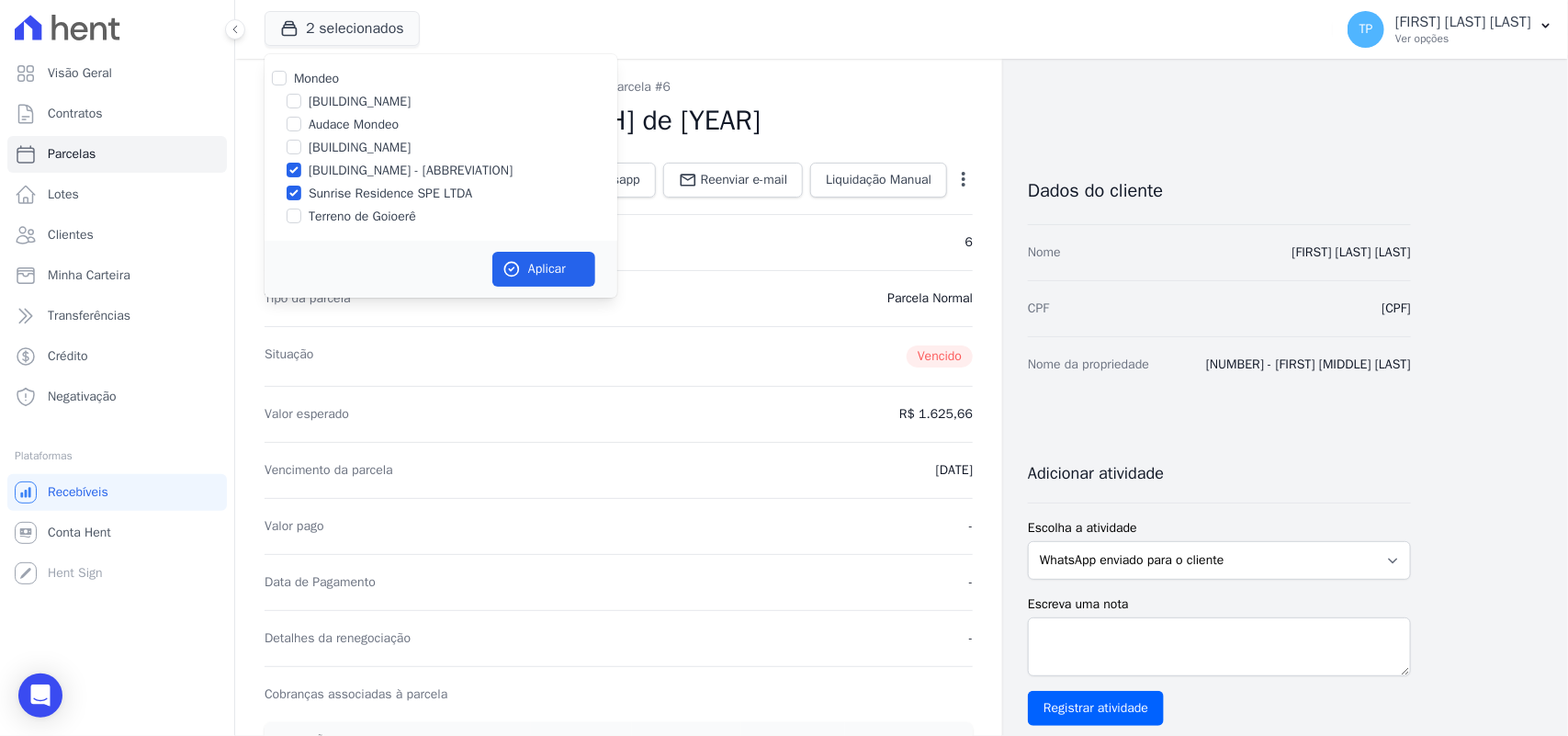 click on "Sunrise Residence SPE LTDA" at bounding box center [390, 193] 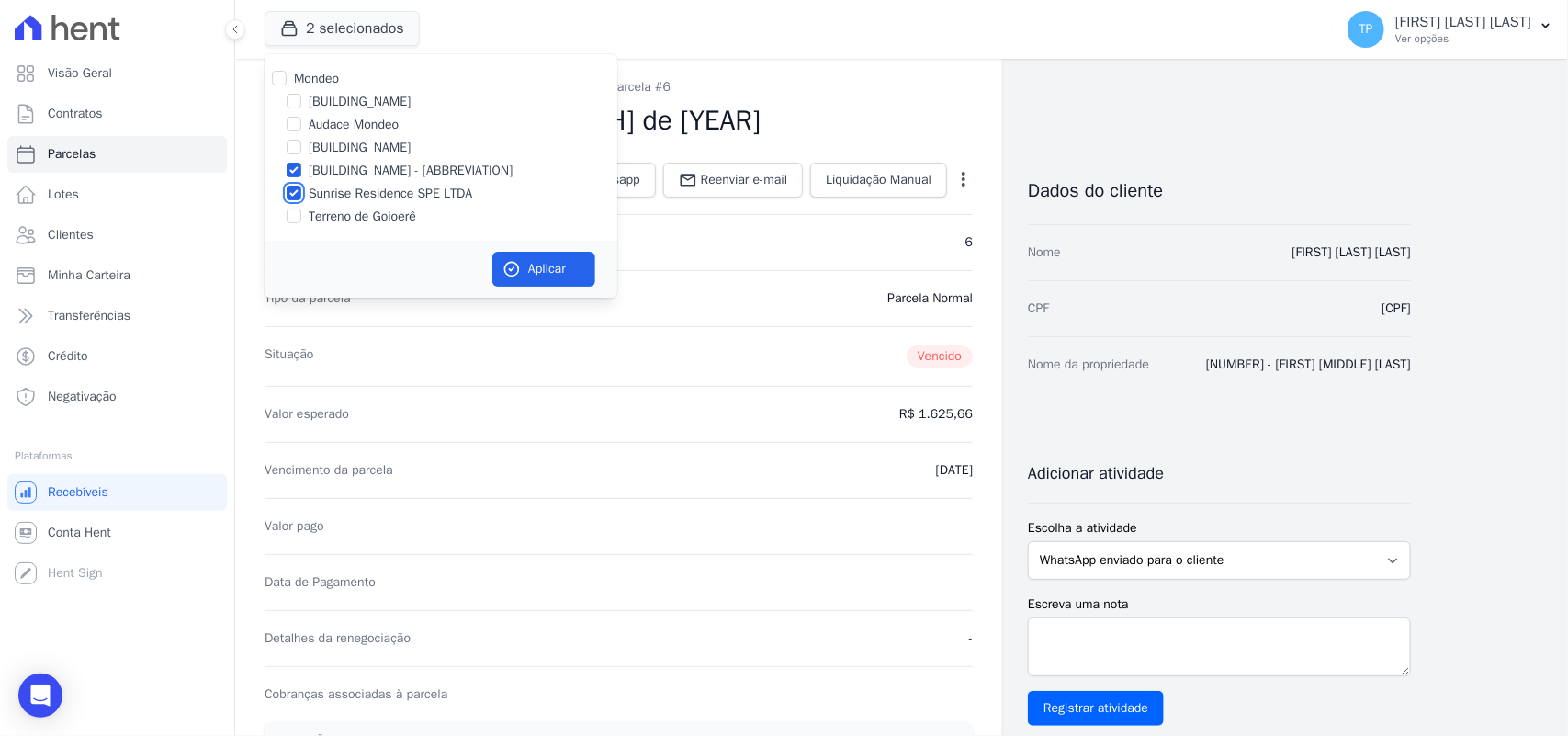 checkbox on "false" 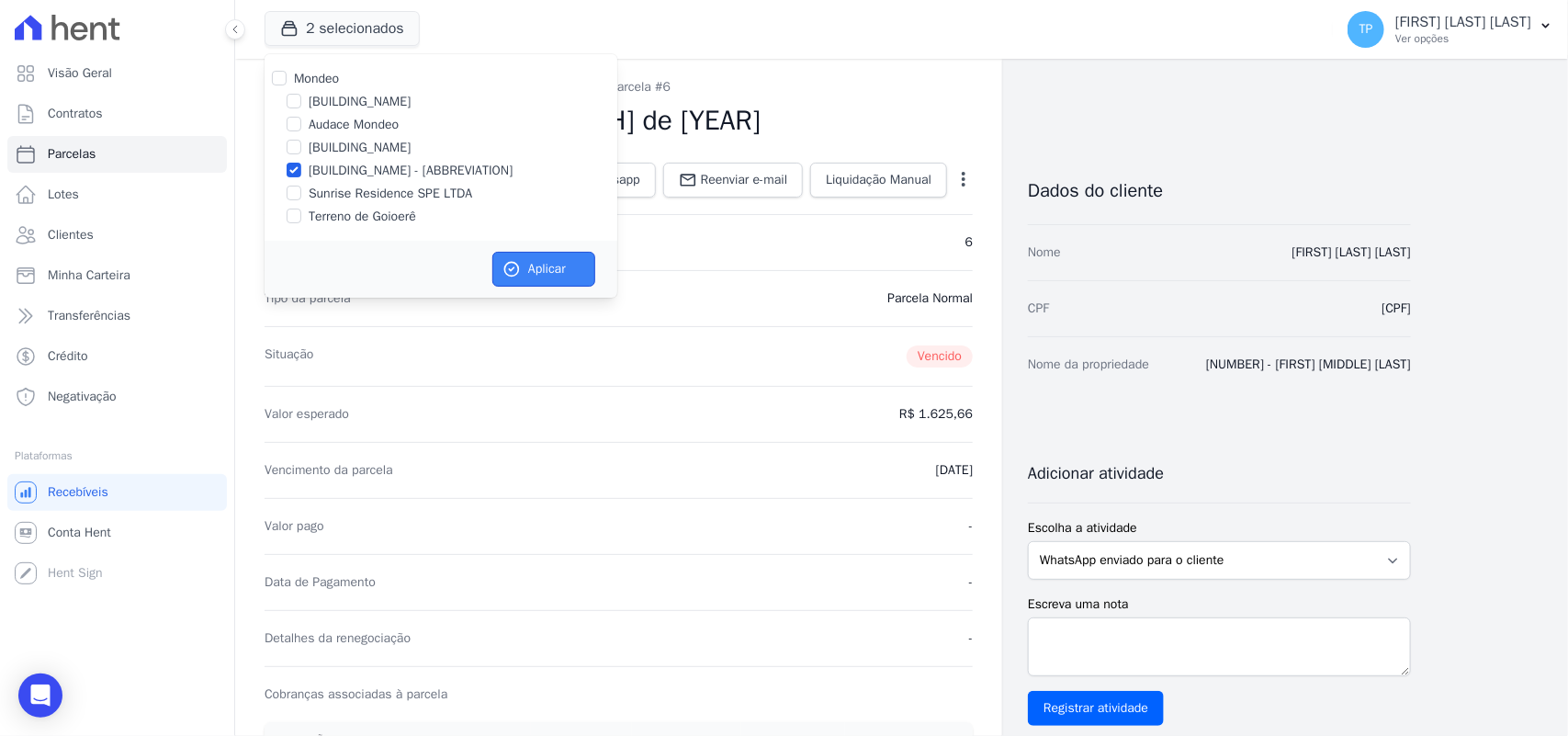 click on "Aplicar" at bounding box center (544, 269) 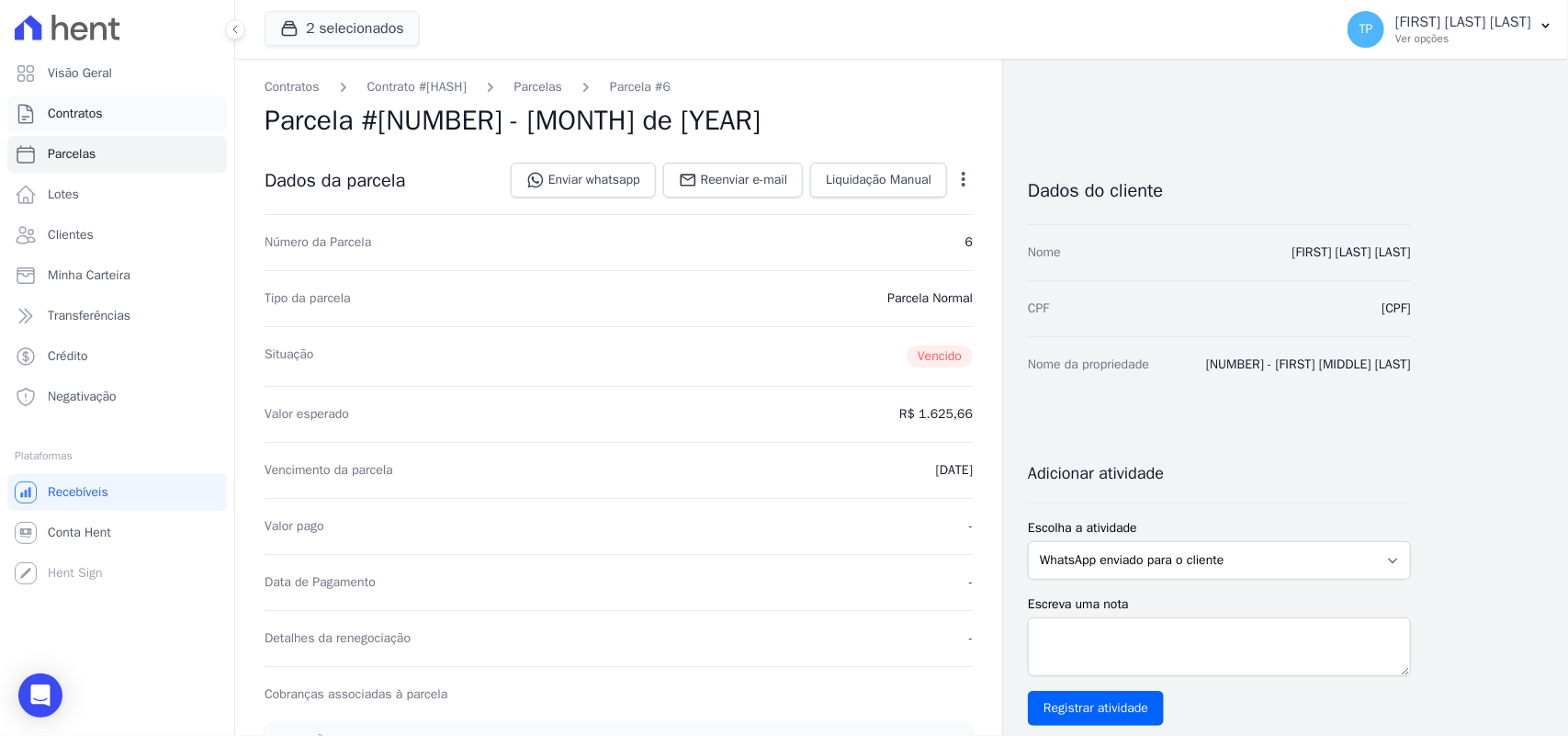 click on "Contratos" at bounding box center [75, 114] 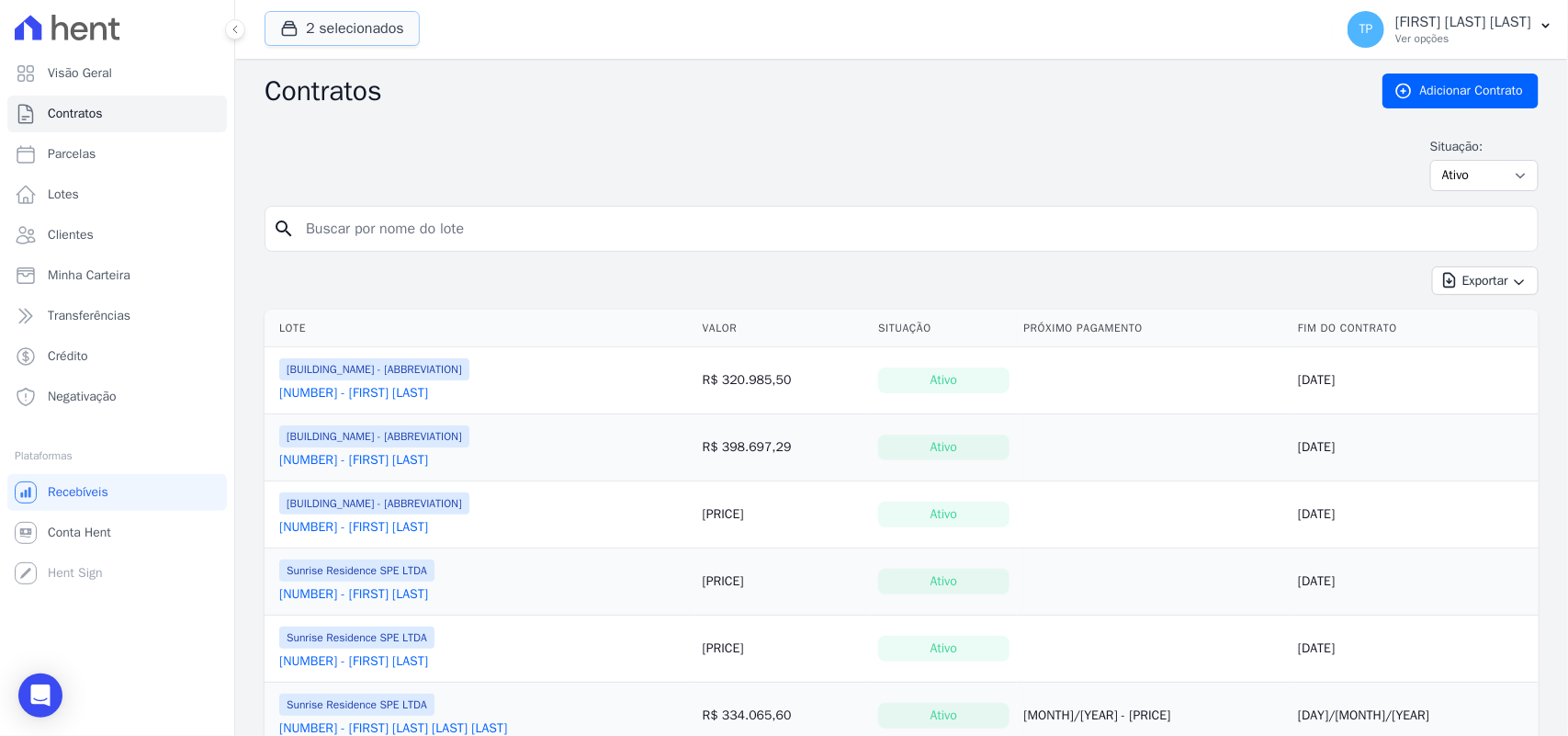 click on "2 selecionados" at bounding box center (342, 28) 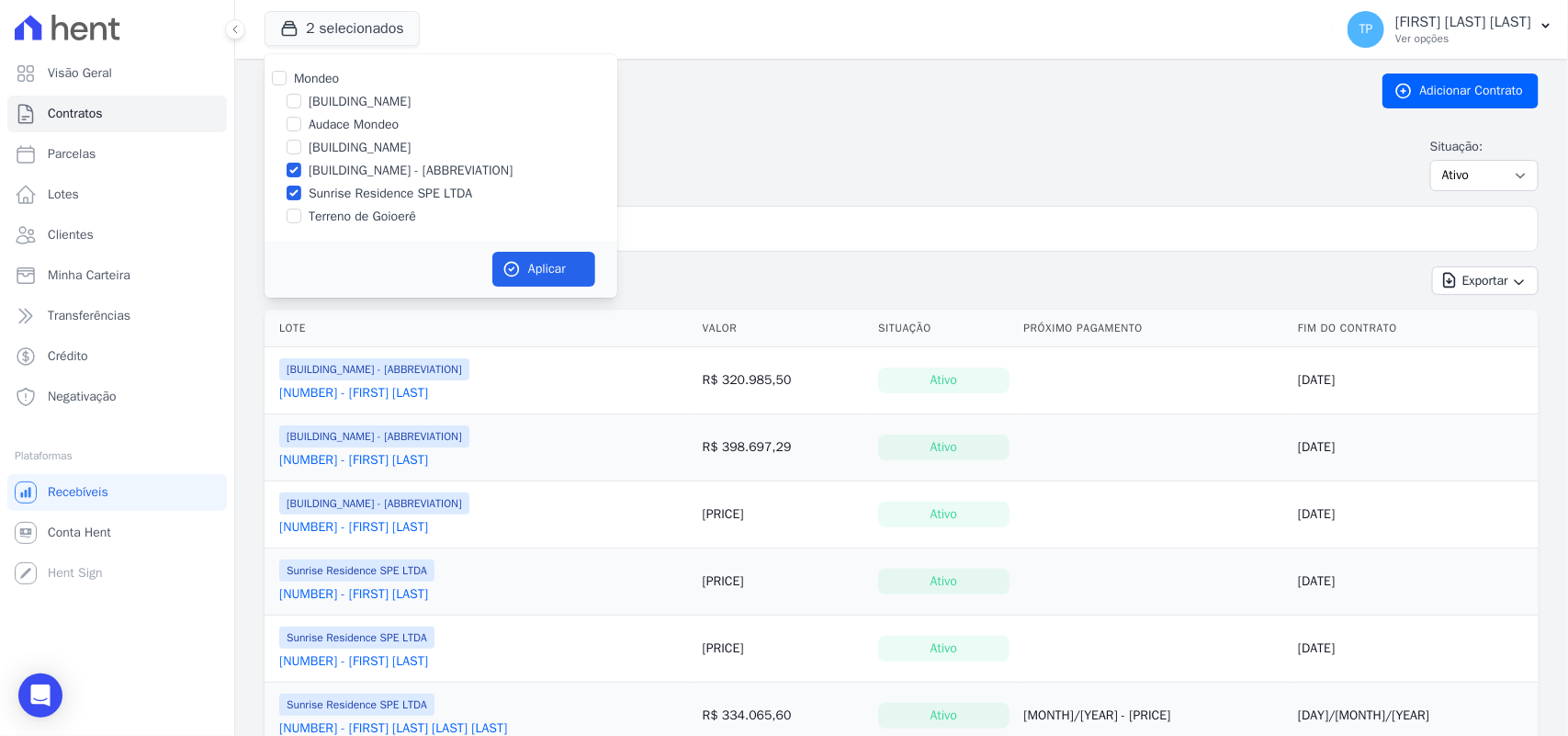 click on "Sunrise Residence SPE LTDA" at bounding box center [390, 193] 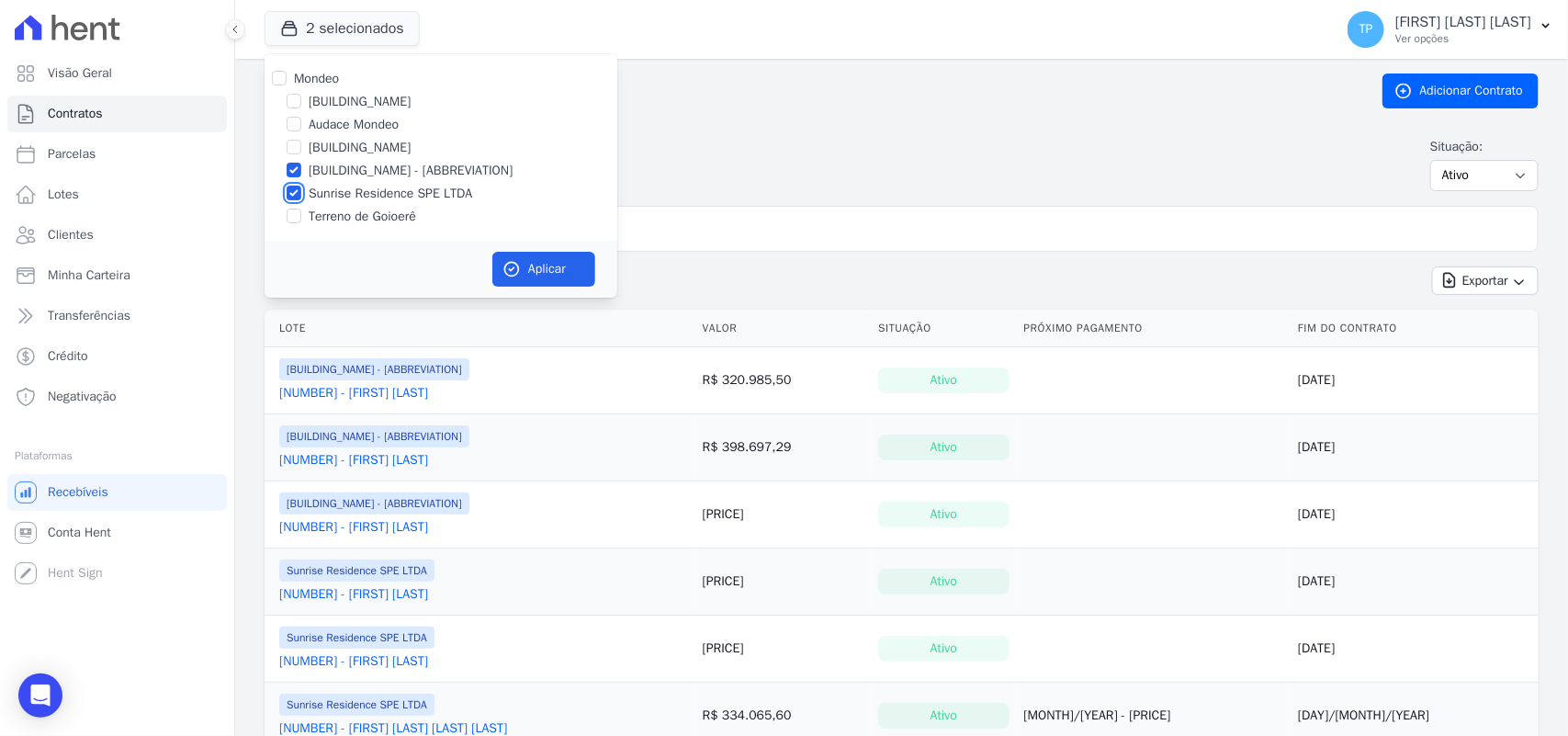 checkbox on "false" 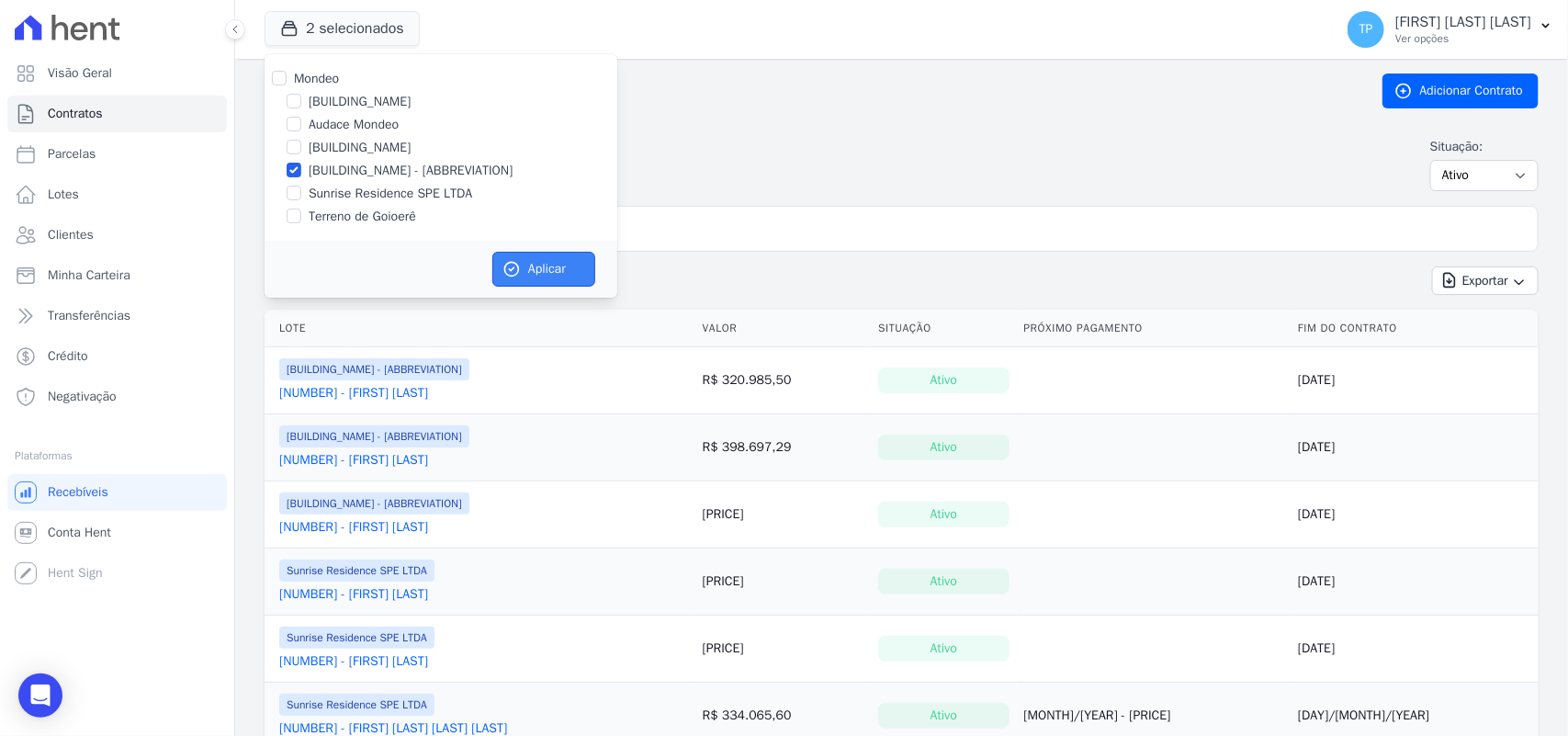 click on "Aplicar" at bounding box center (544, 269) 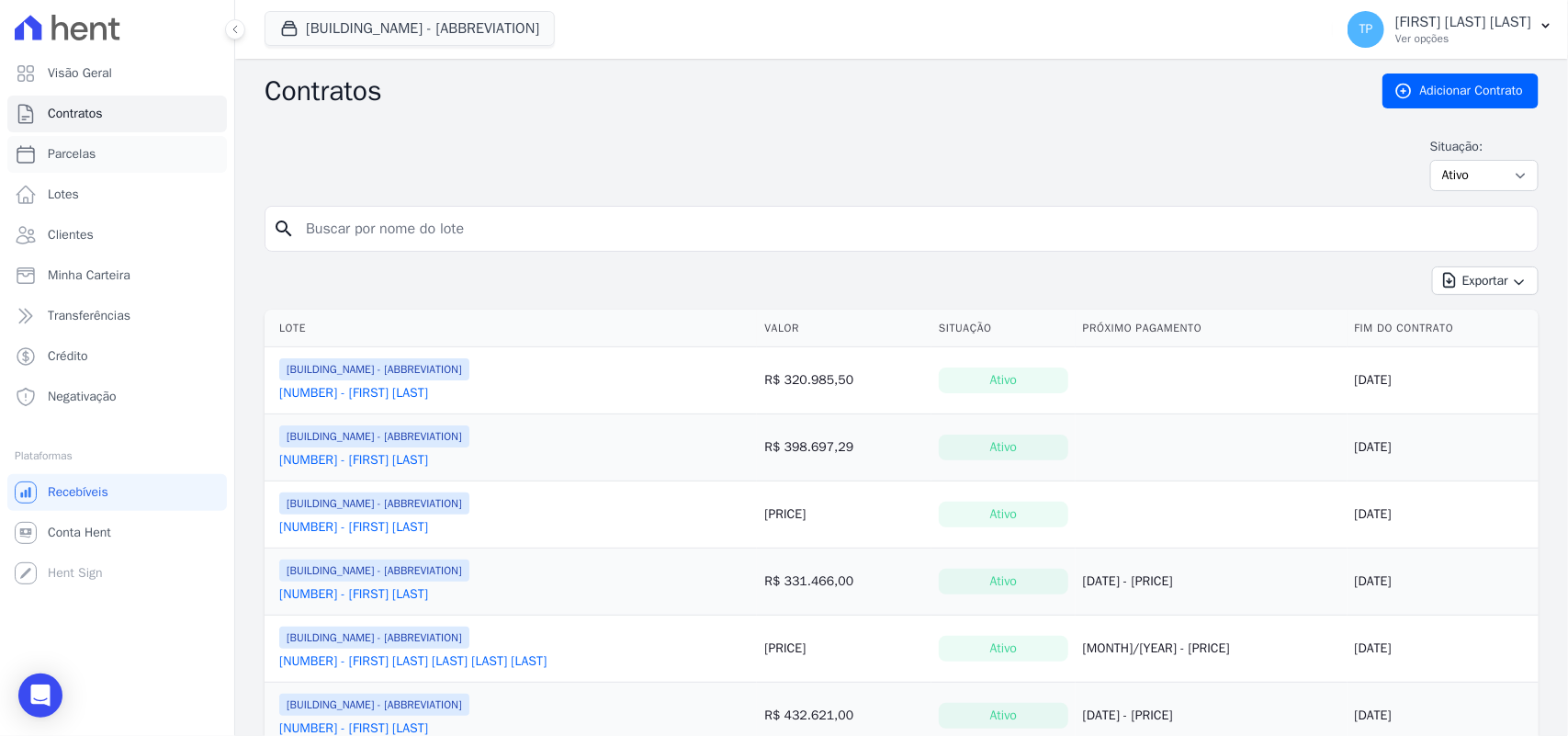 click on "Parcelas" at bounding box center [117, 154] 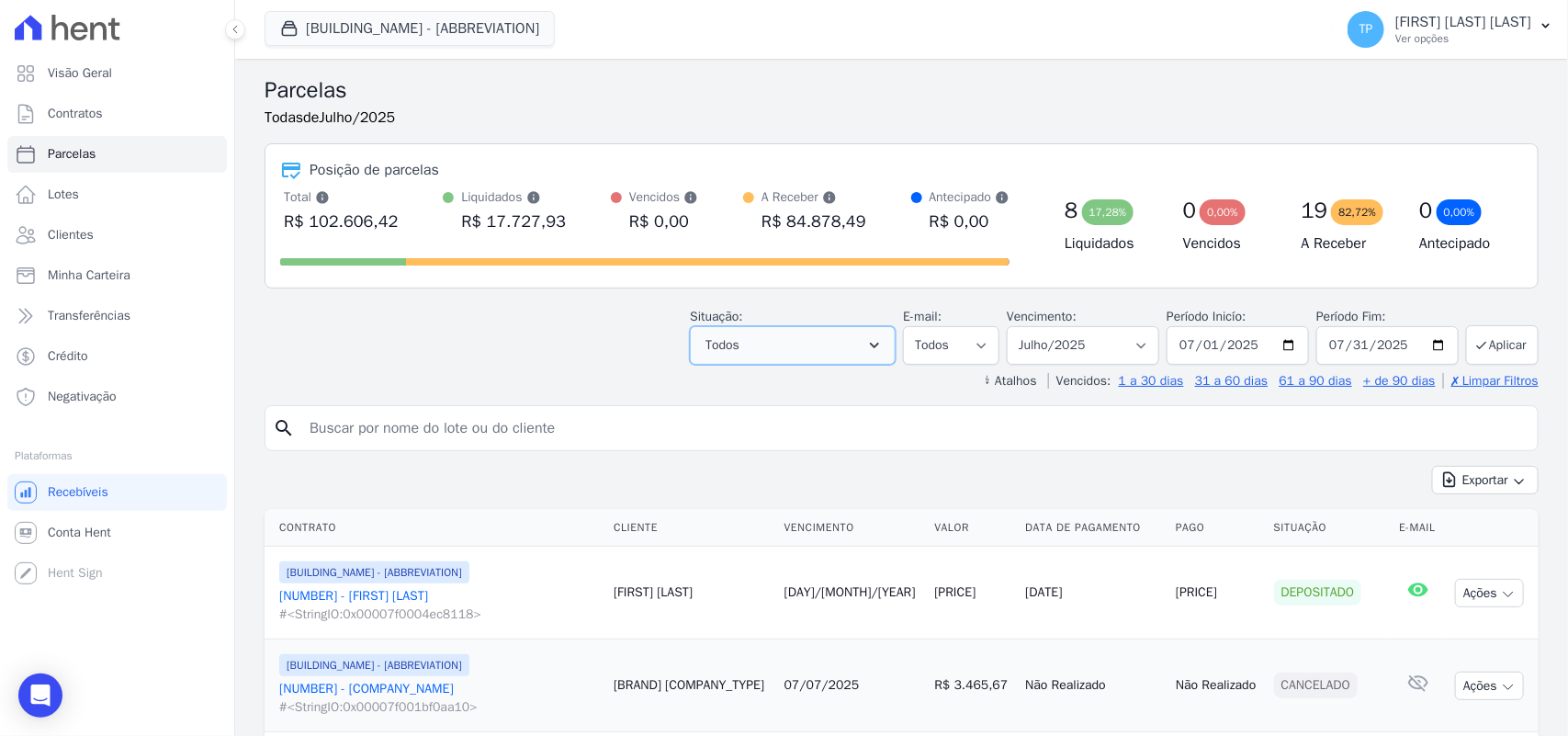 click on "Todos" at bounding box center [722, 345] 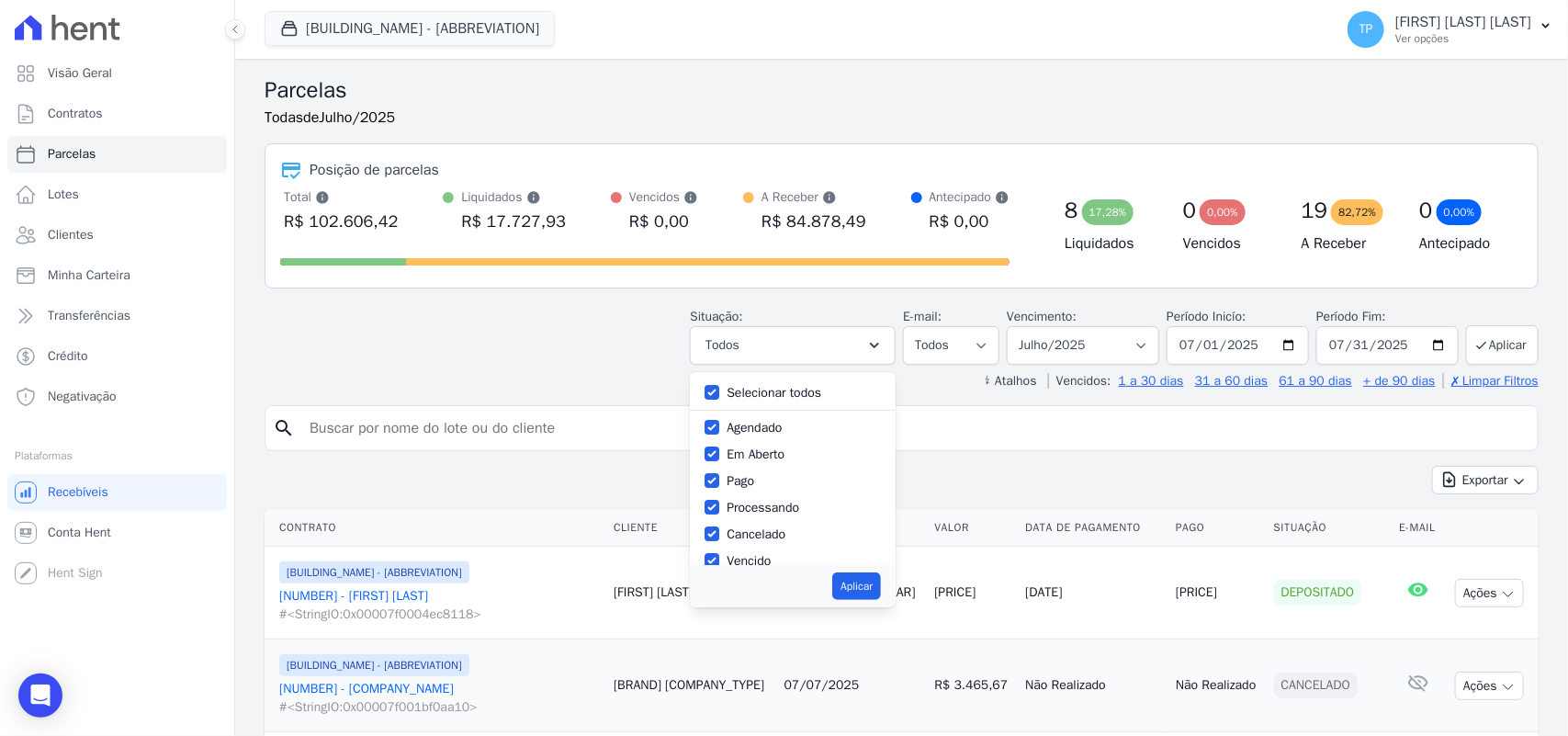 click on "Selecionar todos" at bounding box center (773, 392) 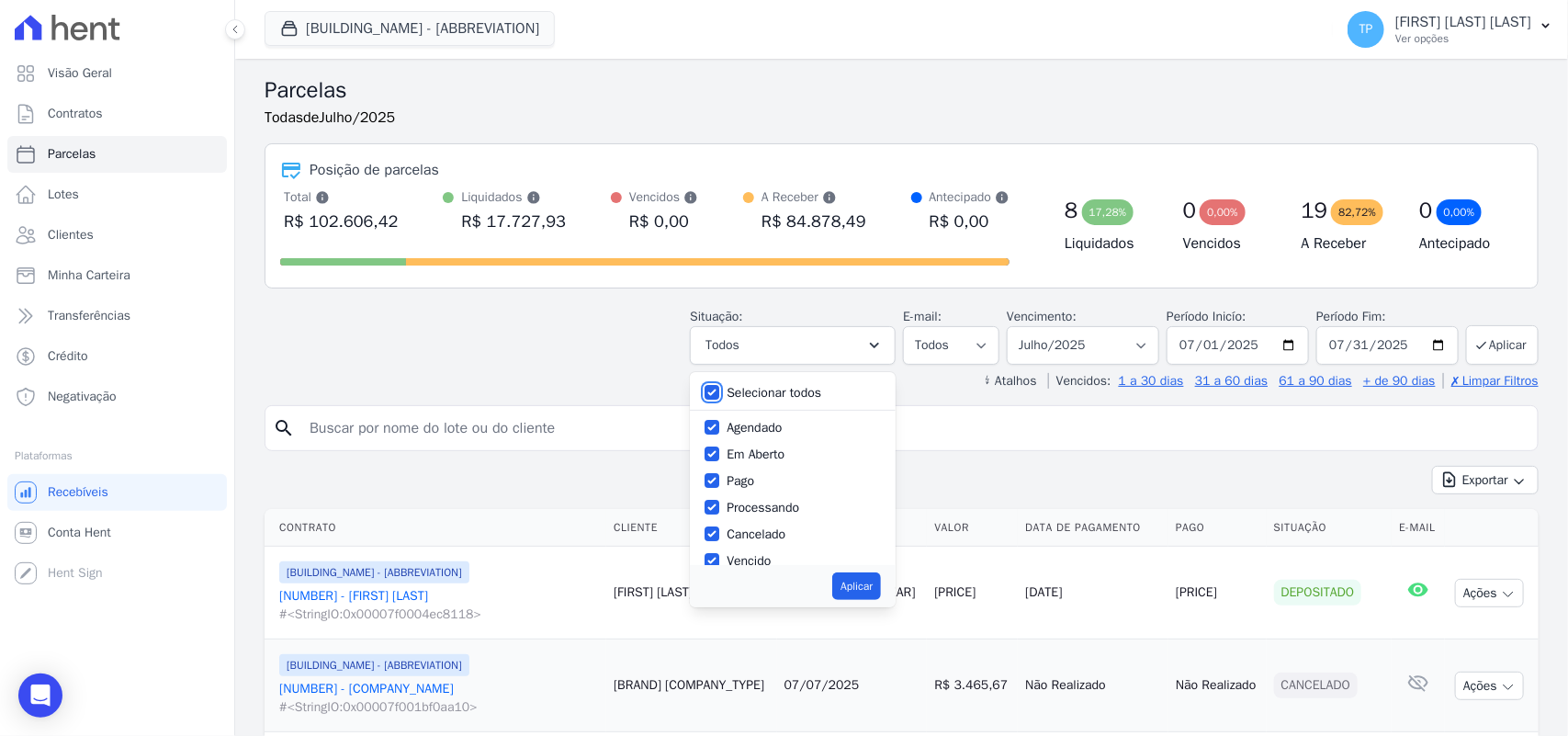 click on "Selecionar todos" at bounding box center (712, 392) 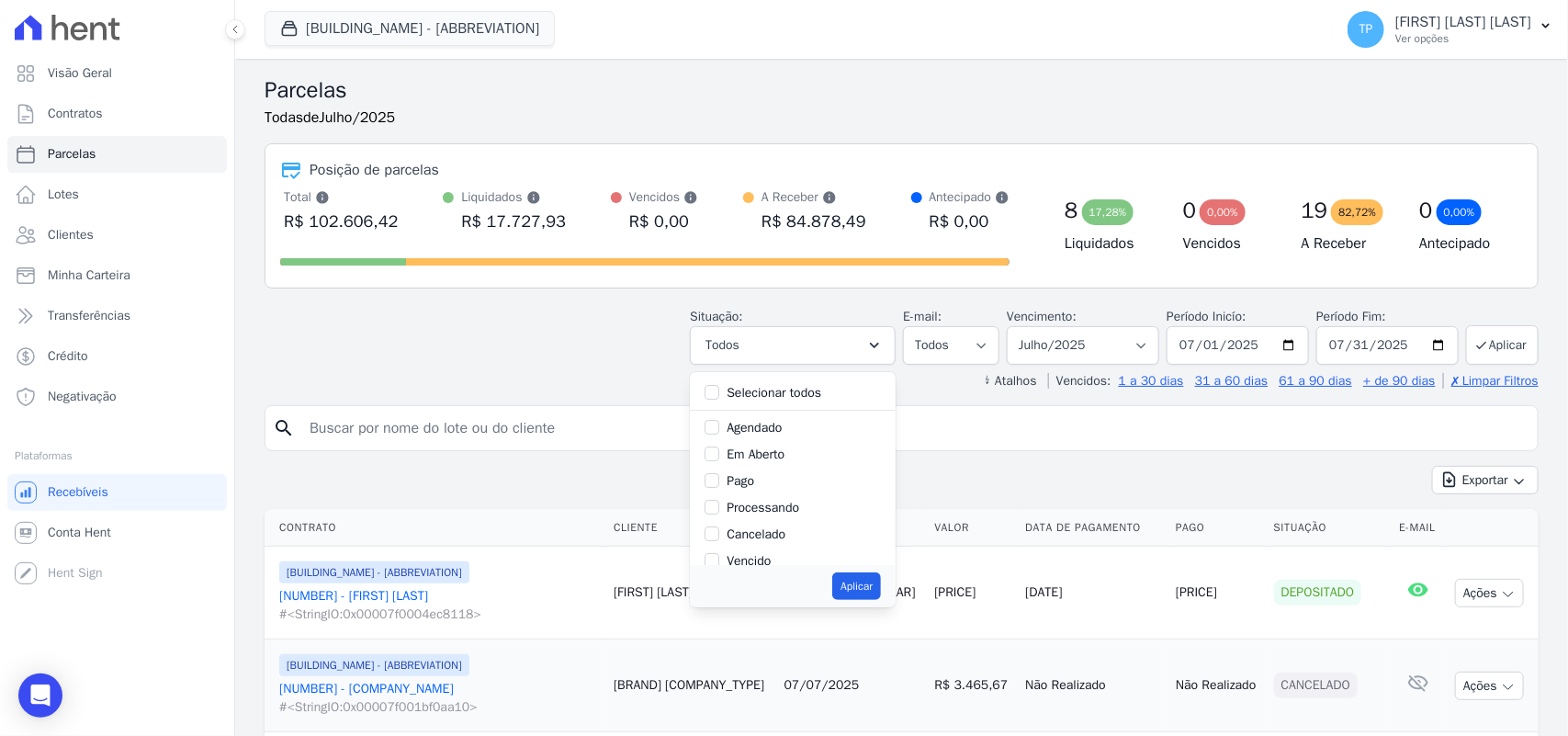 click on "Vencido" at bounding box center (749, 560) 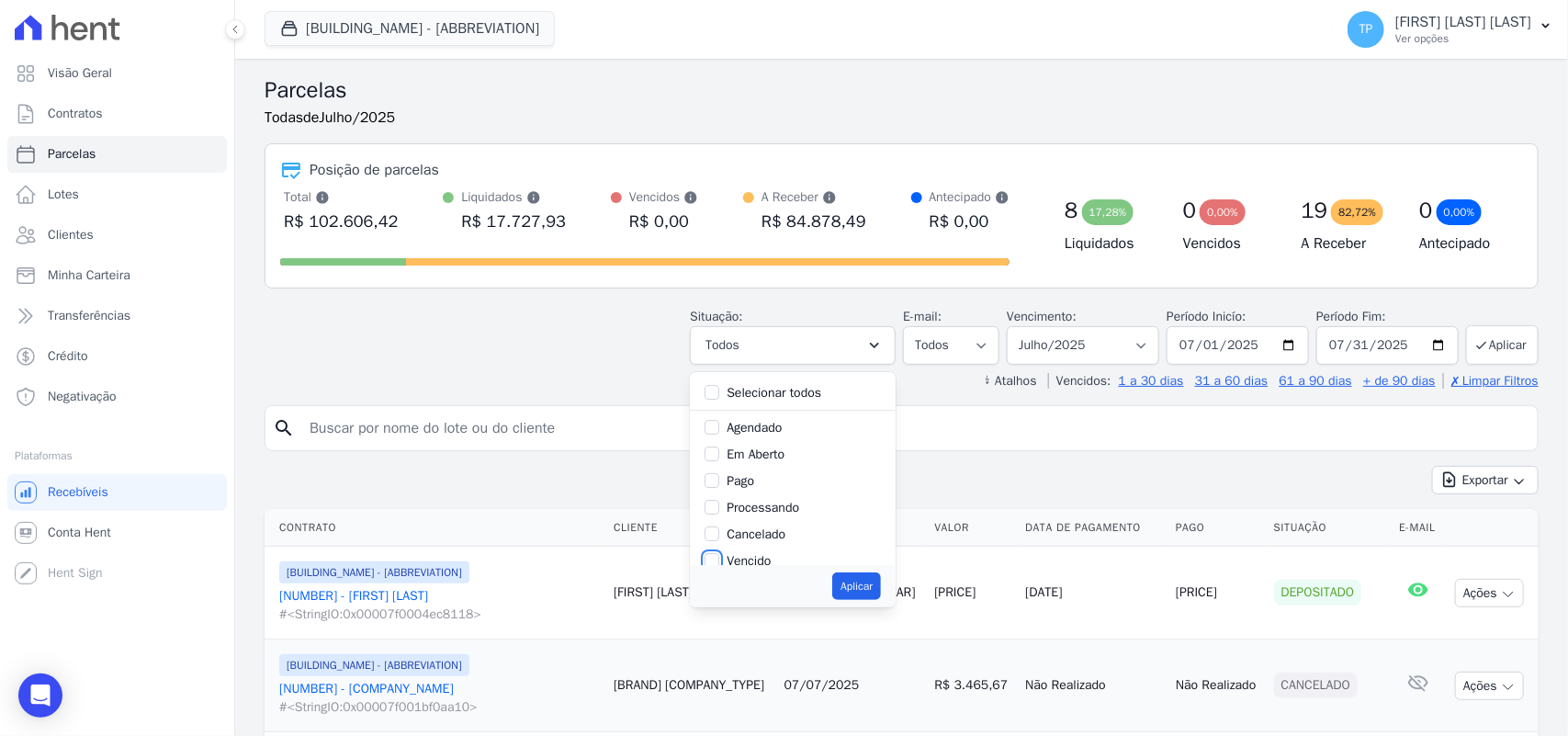 click on "Vencido" at bounding box center (712, 560) 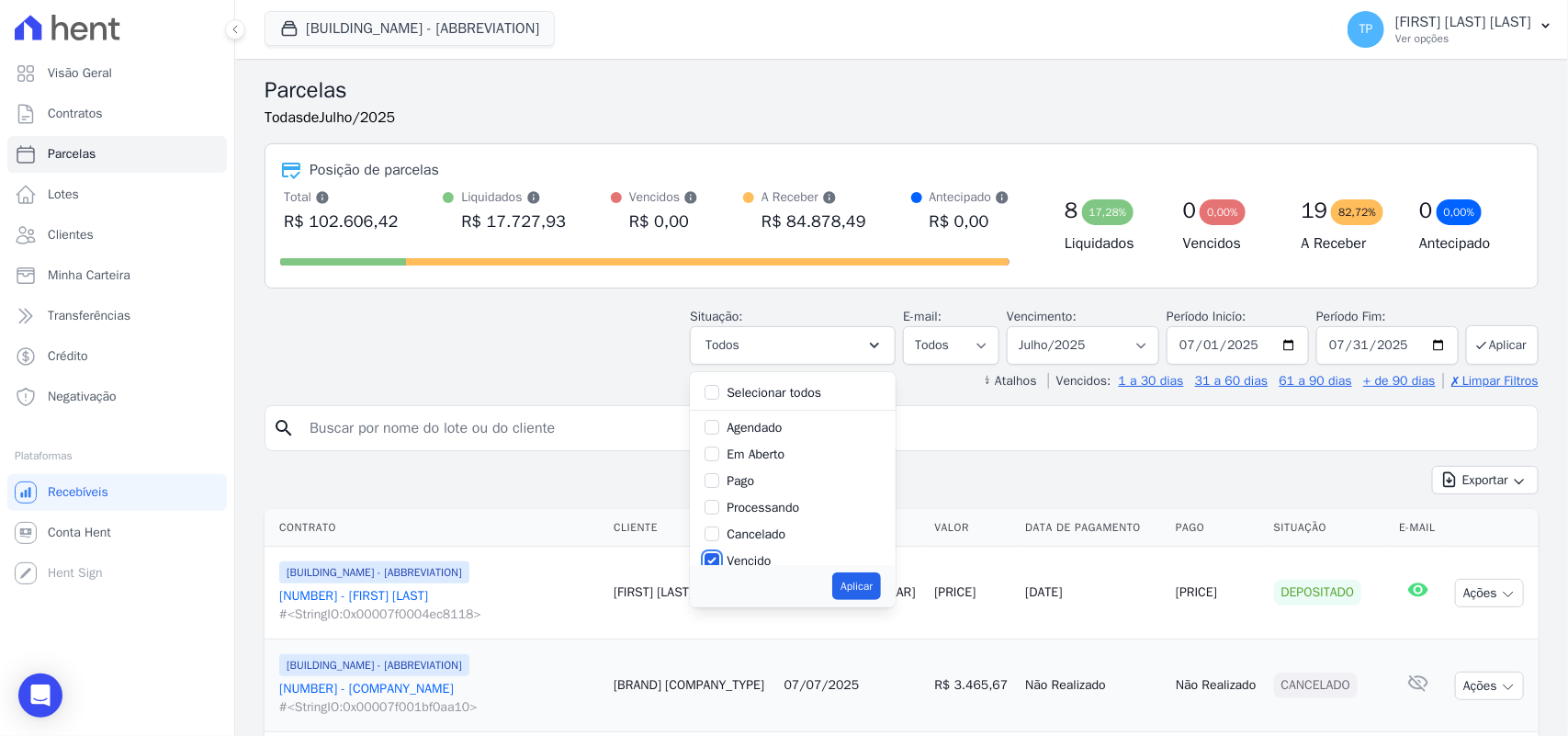 scroll, scrollTop: 3, scrollLeft: 0, axis: vertical 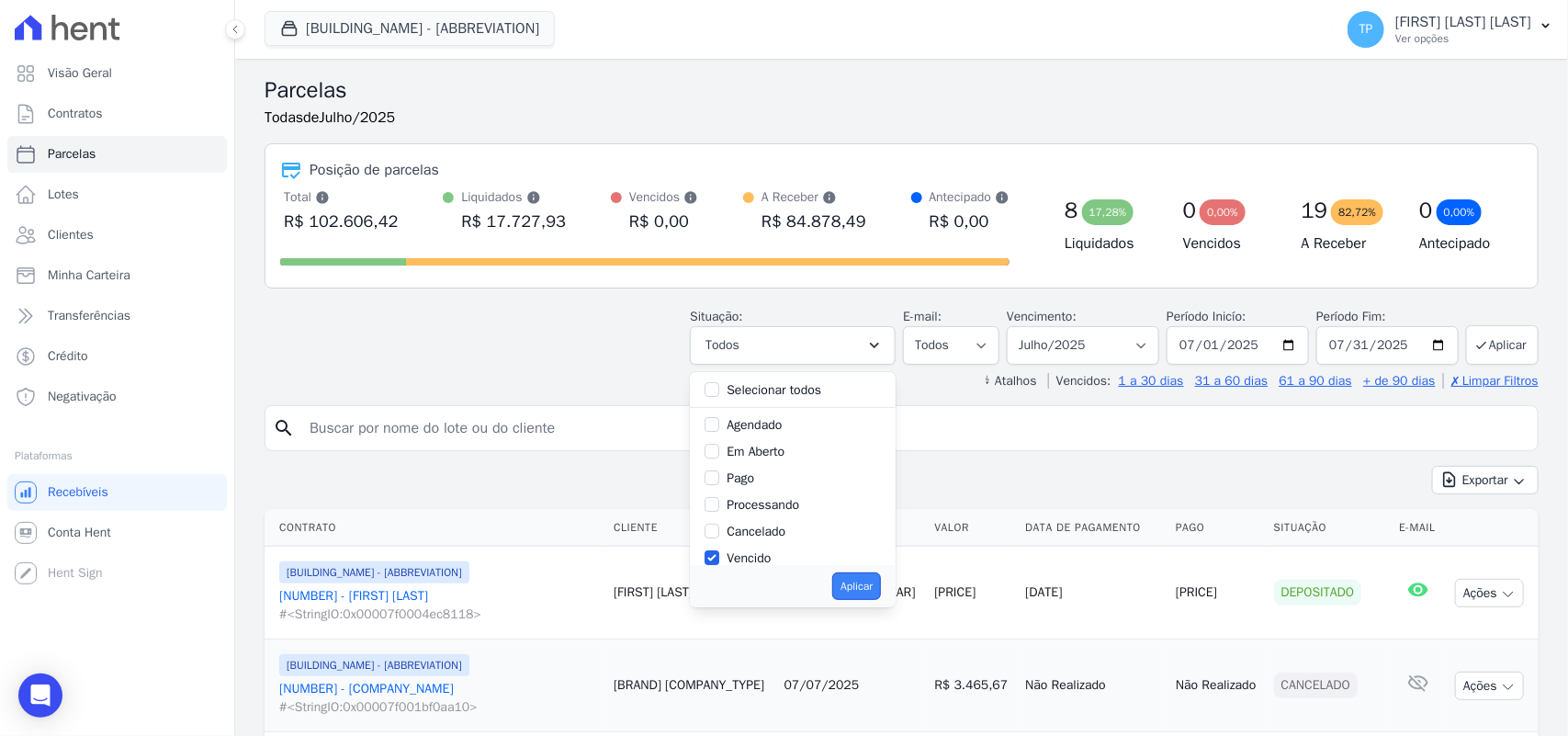 click on "Aplicar" at bounding box center [856, 586] 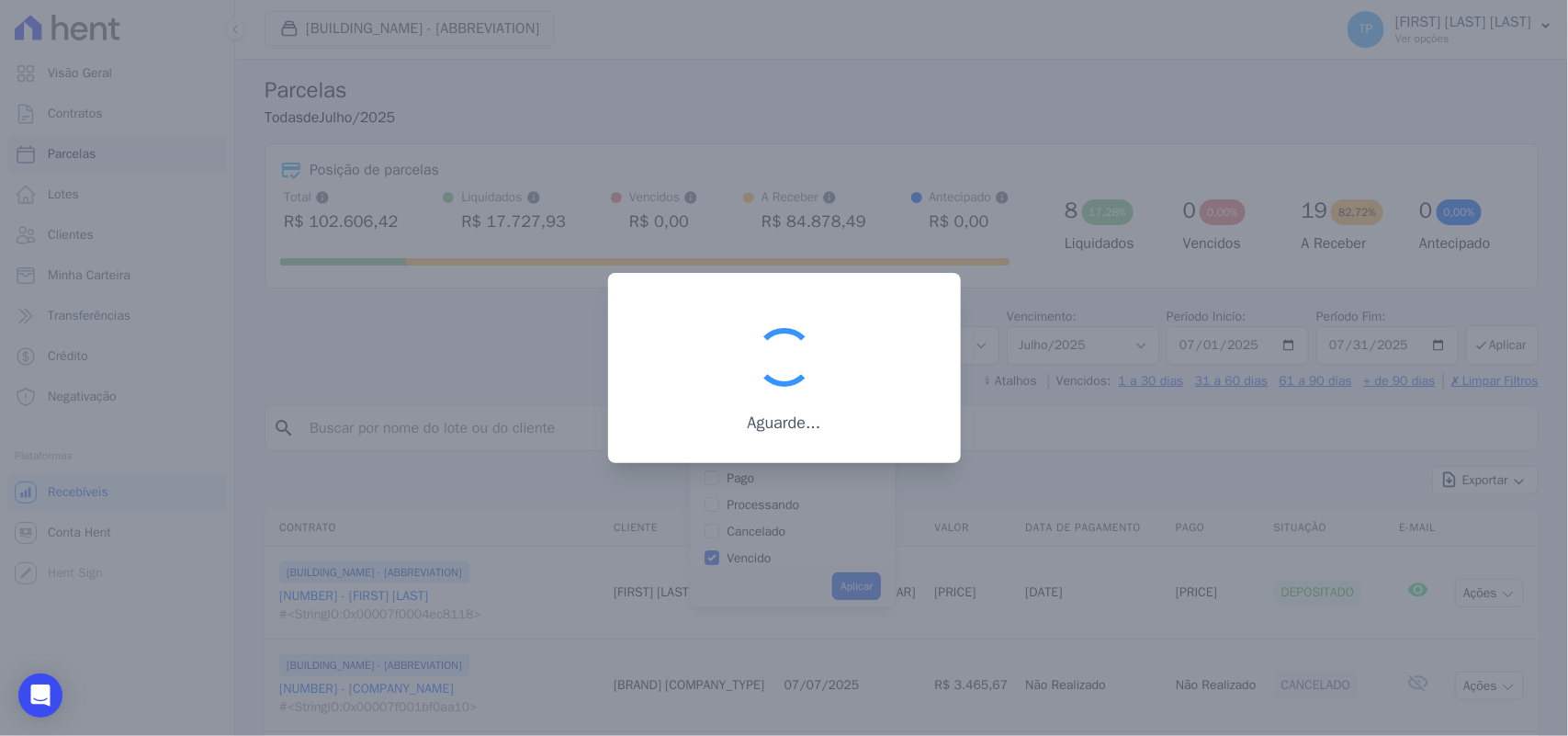 scroll, scrollTop: 33, scrollLeft: 0, axis: vertical 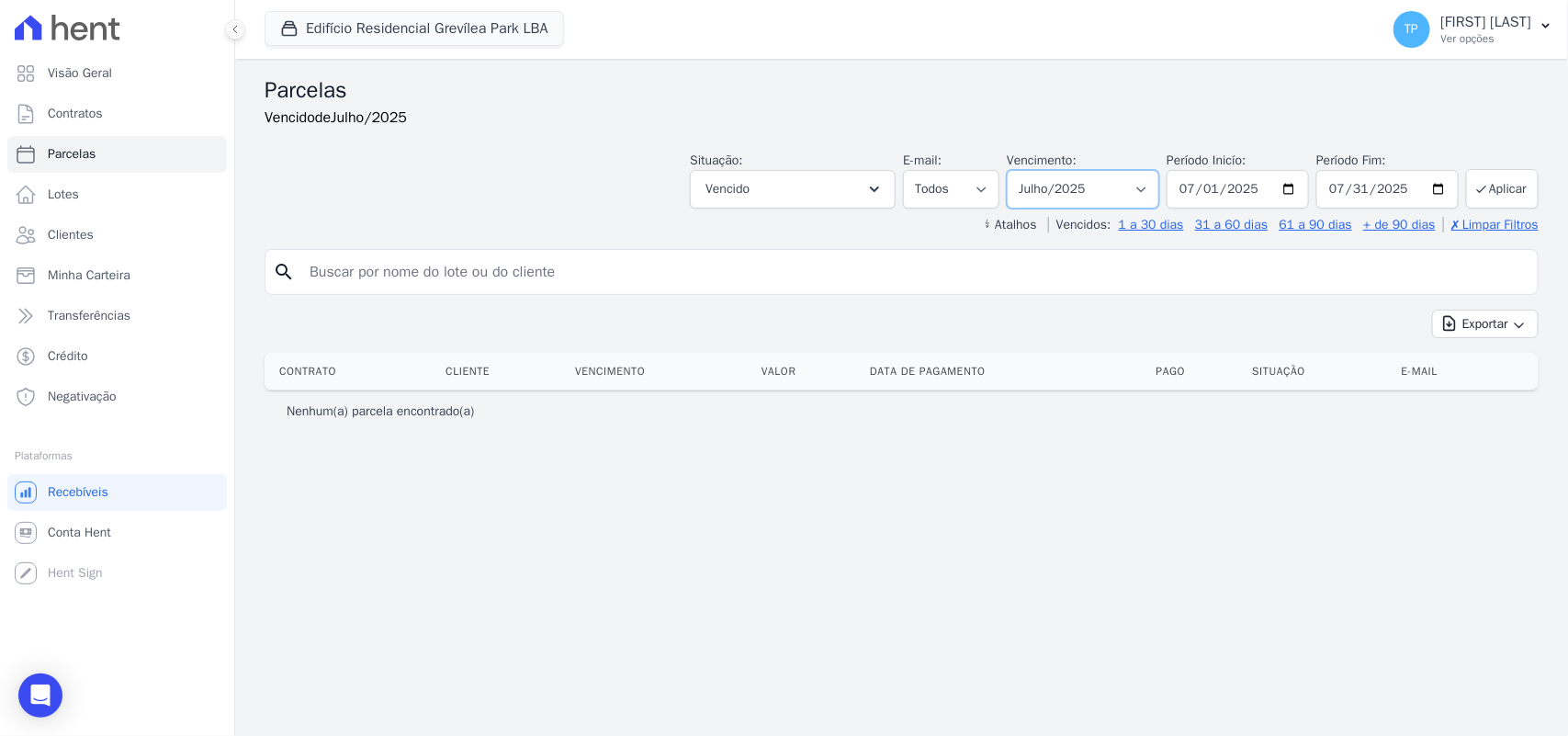 click on "Filtrar por período
────────
Todos os meses
Junho/2023
Julho/2023
Agosto/2023
Setembro/2023
Outubro/2023
Novembro/2023
Dezembro/2023
Janeiro/2024
Fevereiro/2024
Março/2024
Abril/2024
Maio/2024
Junho/2024
Julho/2024
Agosto/2024
Setembro/2024
Outubro/2024
Novembro/2024
Dezembro/2024
Janeiro/2025
Fevereiro/2025
Março/2025
Abril/2025
Maio/2025
Junho/2025
Julho/2025
Agosto/2025
Setembro/2025
Outubro/2025
Novembro/2025
Dezembro/2025
Janeiro/2026
Fevereiro/2026
Março/2026
Abril/2026
Maio/2026
Junho/2026
Julho/2026
Agosto/2026
Setembro/2026
Outubro/2026
Novembro/2026
Dezembro/2026
Janeiro/2027
Fevereiro/2027
Março/2027
Abril/2027
Maio/2027
Junho/2027
Julho/2027
Agosto/2027" at bounding box center [1083, 189] 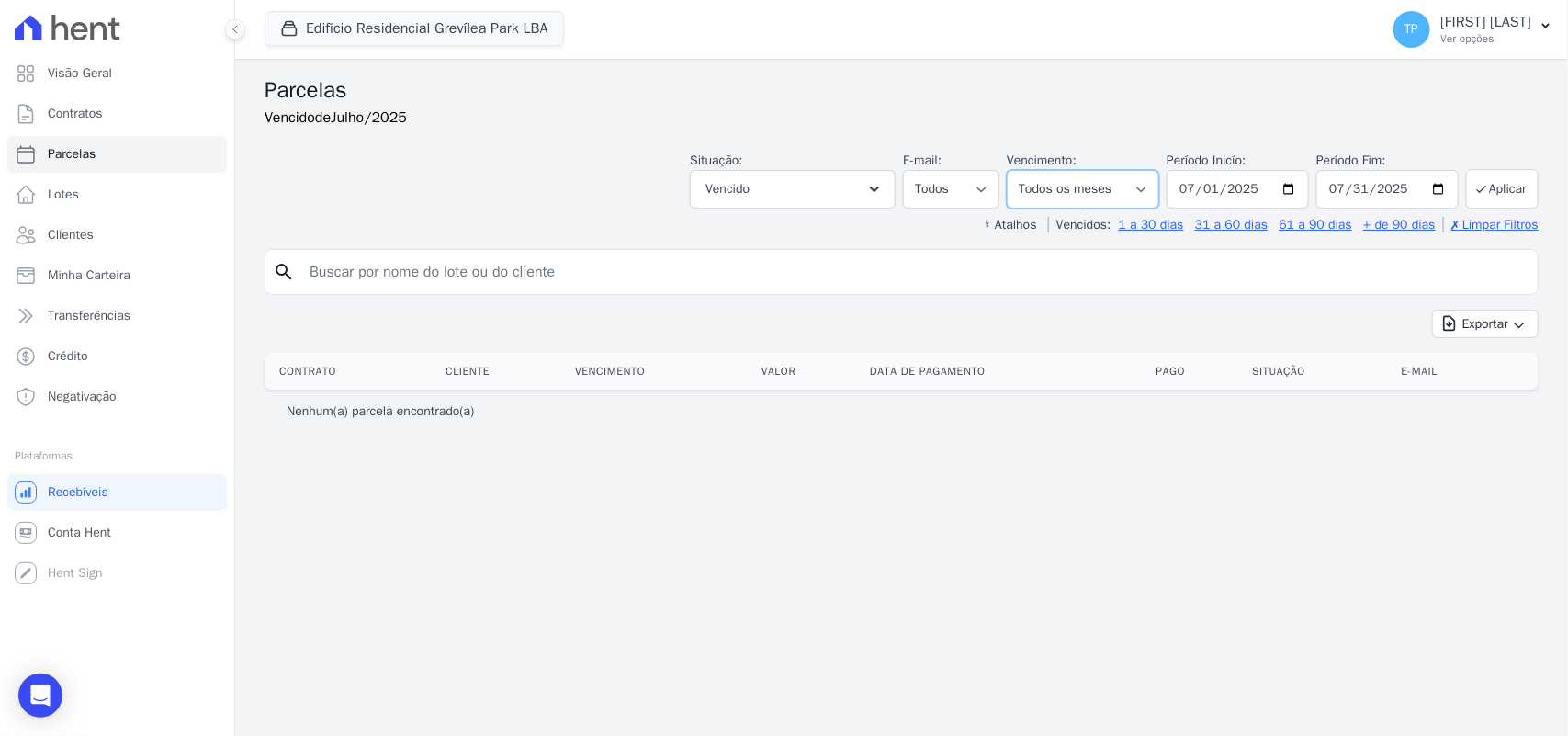 click on "Filtrar por período
────────
Todos os meses
Junho/2023
Julho/2023
Agosto/2023
Setembro/2023
Outubro/2023
Novembro/2023
Dezembro/2023
Janeiro/2024
Fevereiro/2024
Março/2024
Abril/2024
Maio/2024
Junho/2024
Julho/2024
Agosto/2024
Setembro/2024
Outubro/2024
Novembro/2024
Dezembro/2024
Janeiro/2025
Fevereiro/2025
Março/2025
Abril/2025
Maio/2025
Junho/2025
Julho/2025
Agosto/2025
Setembro/2025
Outubro/2025
Novembro/2025
Dezembro/2025
Janeiro/2026
Fevereiro/2026
Março/2026
Abril/2026
Maio/2026
Junho/2026
Julho/2026
Agosto/2026
Setembro/2026
Outubro/2026
Novembro/2026
Dezembro/2026
Janeiro/2027
Fevereiro/2027
Março/2027
Abril/2027
Maio/2027
Junho/2027
Julho/2027
Agosto/2027" at bounding box center (1083, 189) 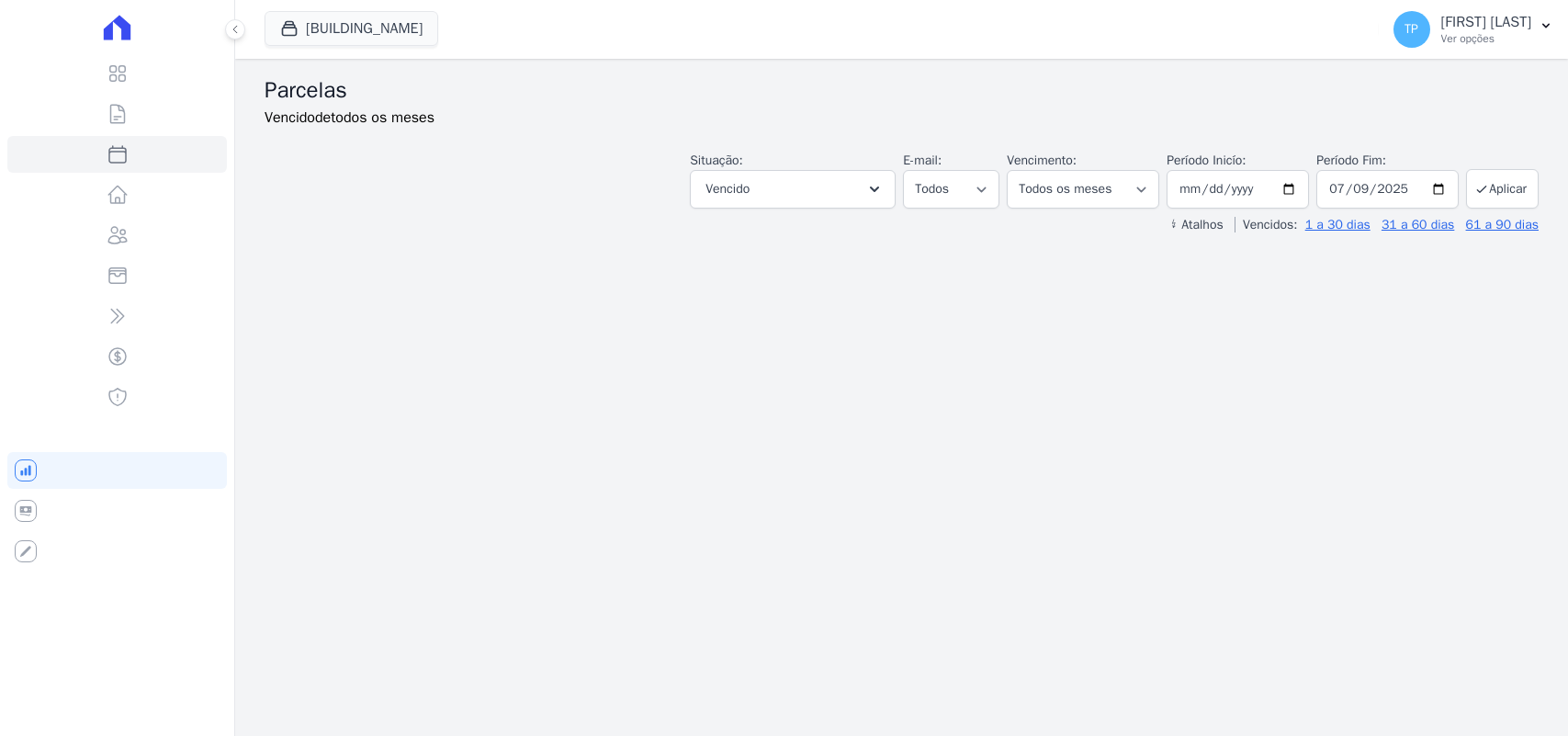 scroll, scrollTop: 0, scrollLeft: 0, axis: both 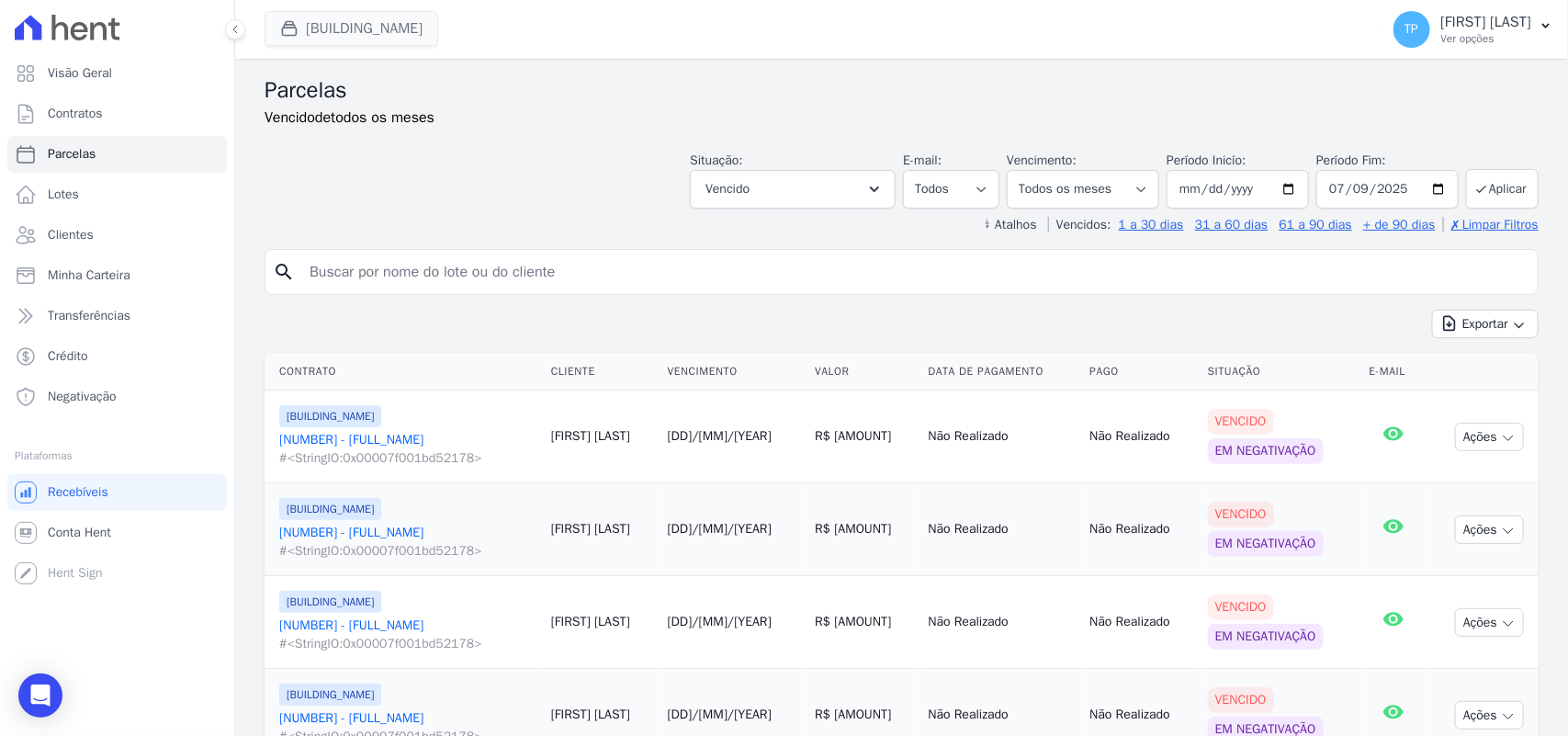 click on "[BUILDING_NAME] - [ABBREVIATION]" at bounding box center [351, 29] 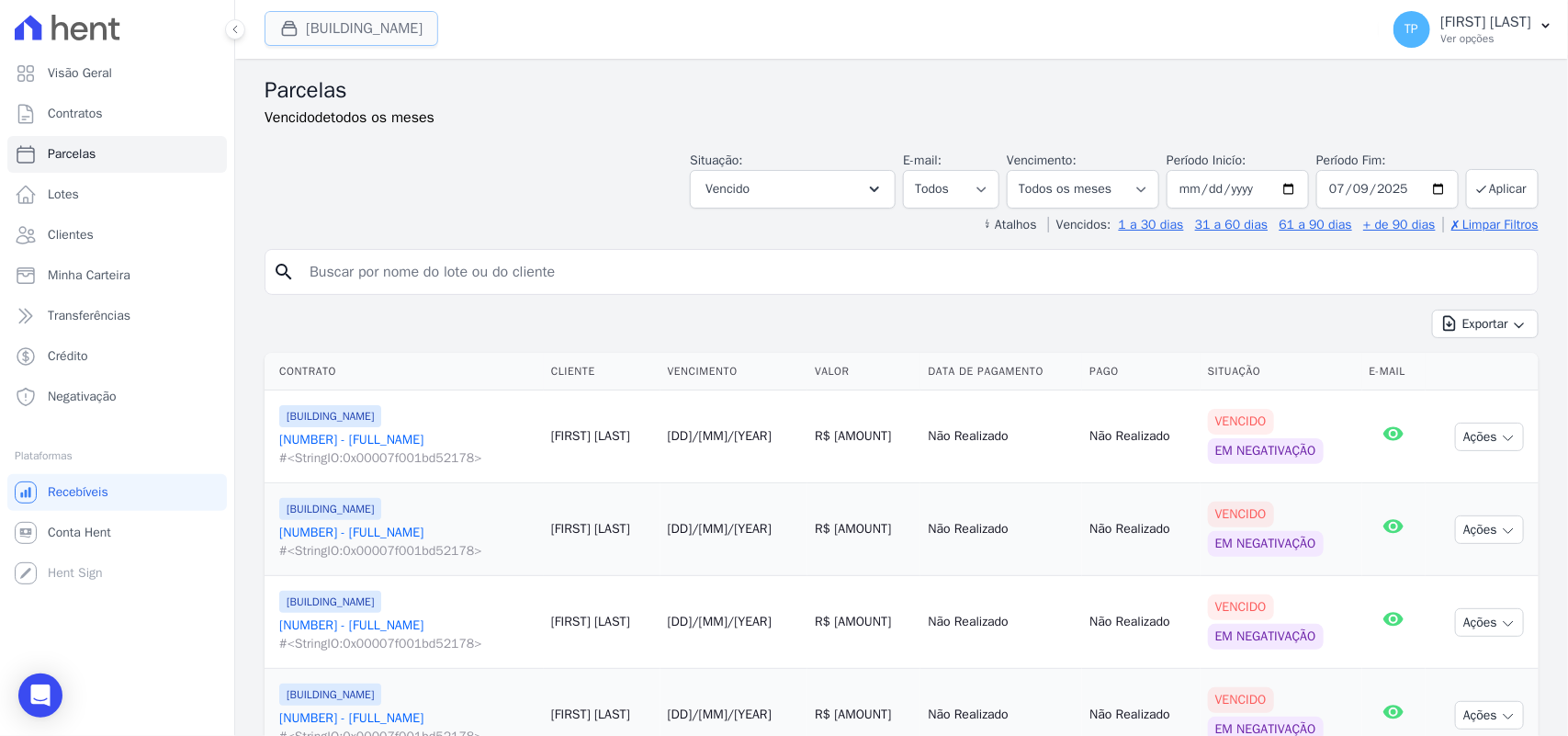 click on "[BUILDING_NAME] - [ABBREVIATION]" at bounding box center [351, 28] 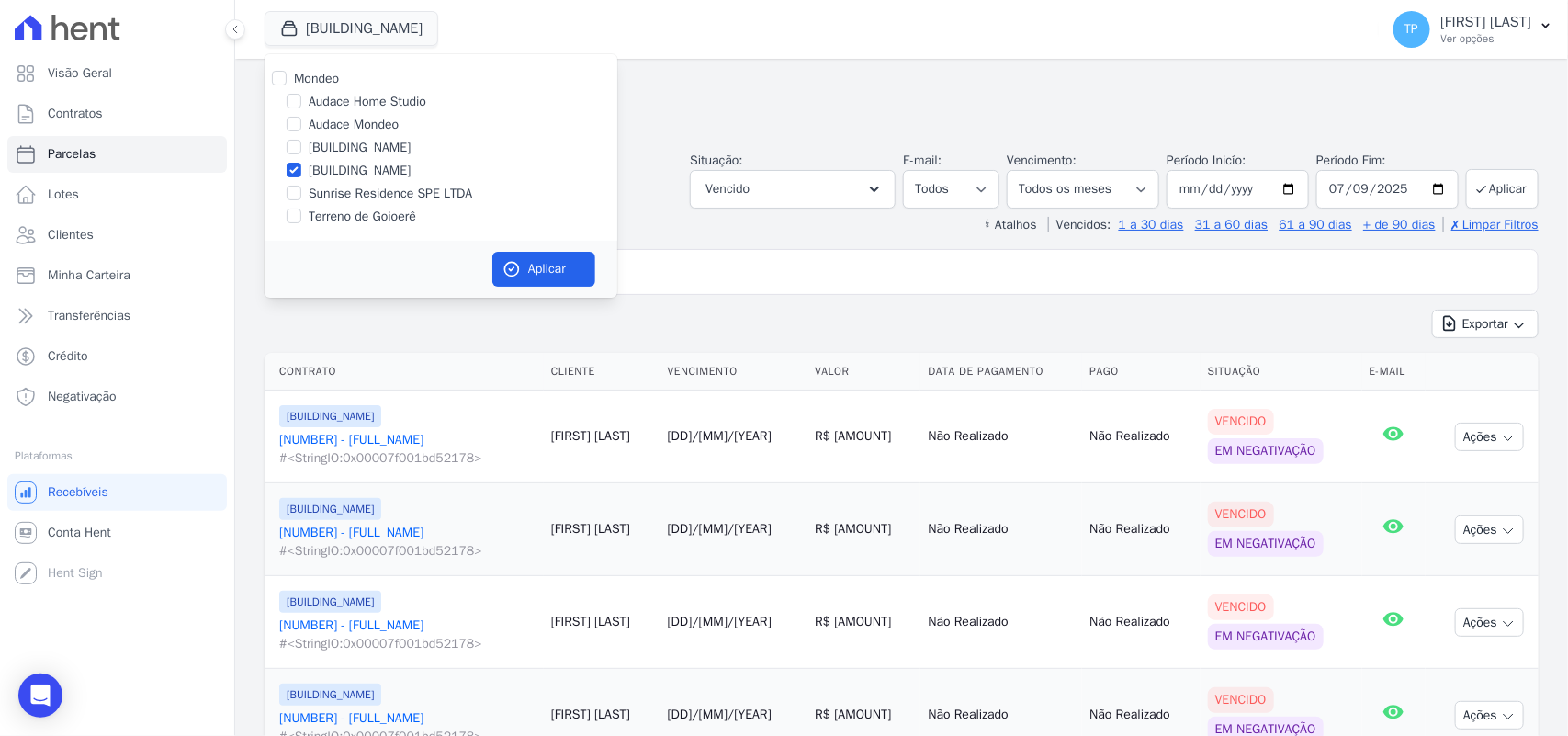 click on "Exportar
Exportar PDF
Exportar CSV" at bounding box center (901, 331) 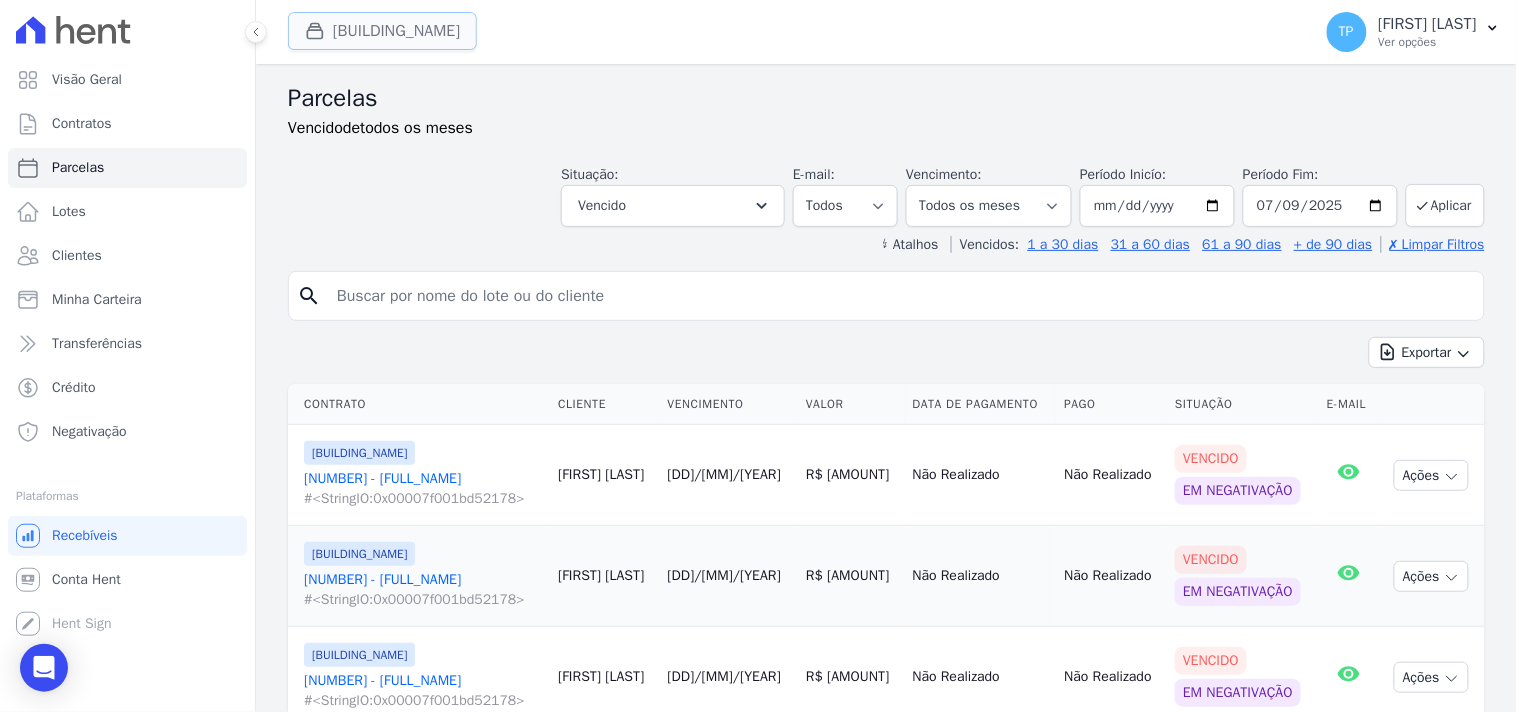 click on "[BUILDING_NAME] - [ABBREVIATION]" at bounding box center (382, 31) 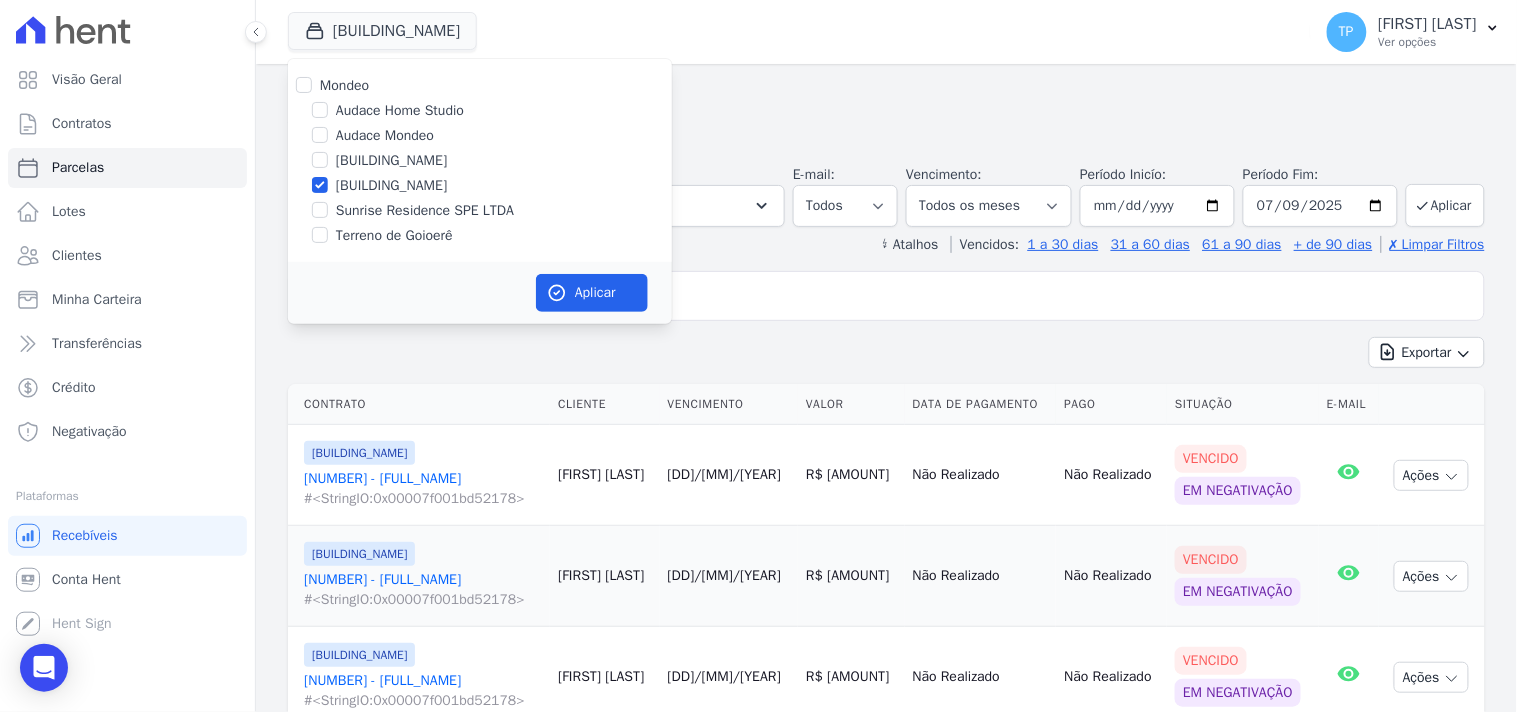 click on "[BUILDING_NAME] - [ABBREVIATION]" at bounding box center (391, 185) 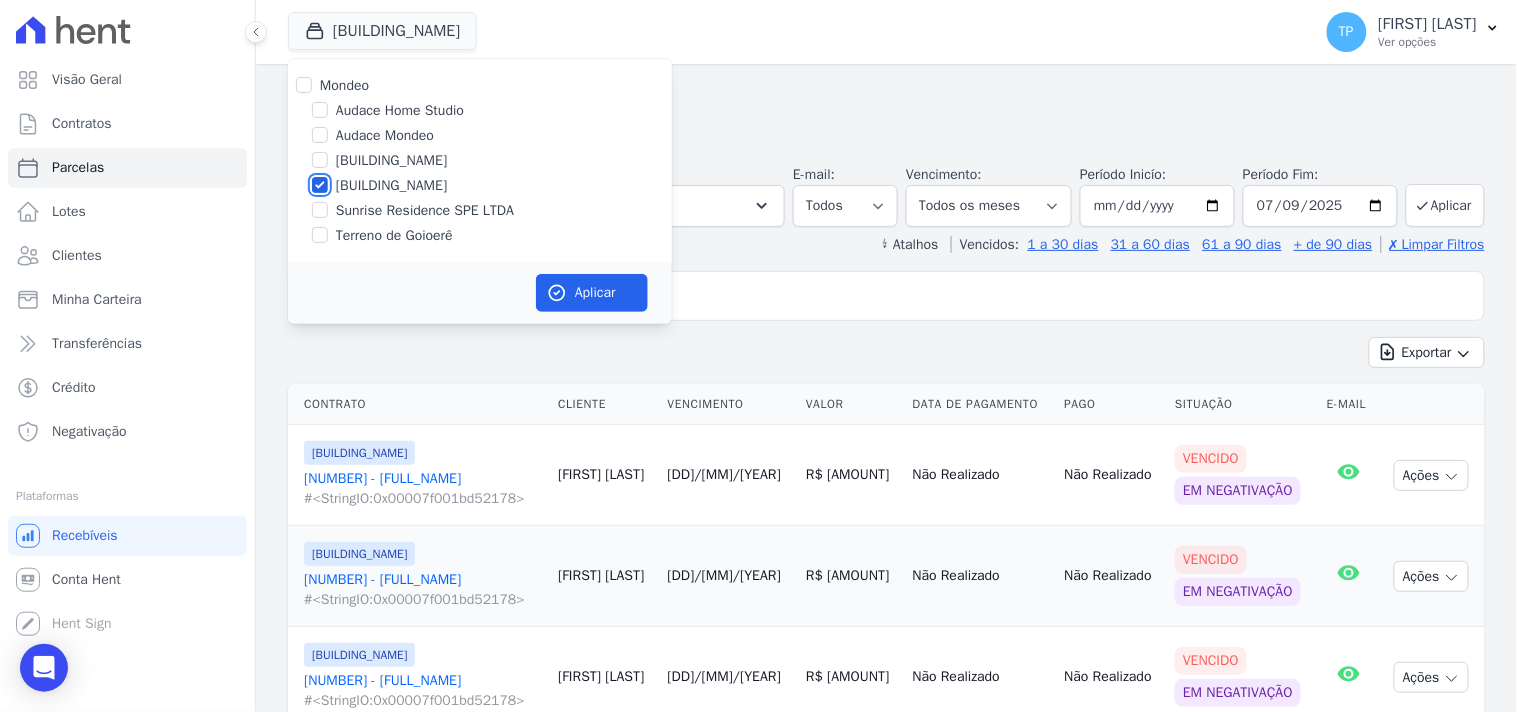 checkbox on "false" 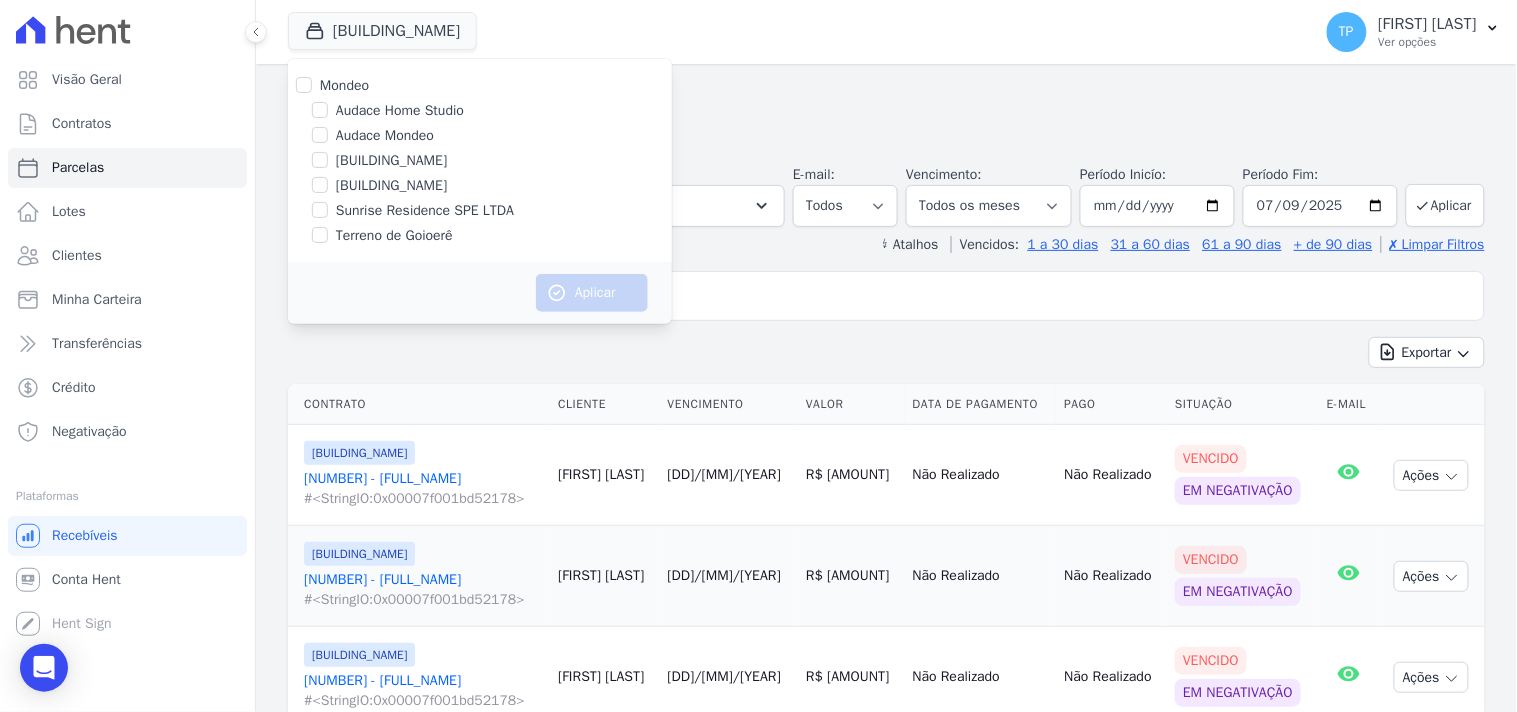 click on "Audace Mondeo" at bounding box center (385, 135) 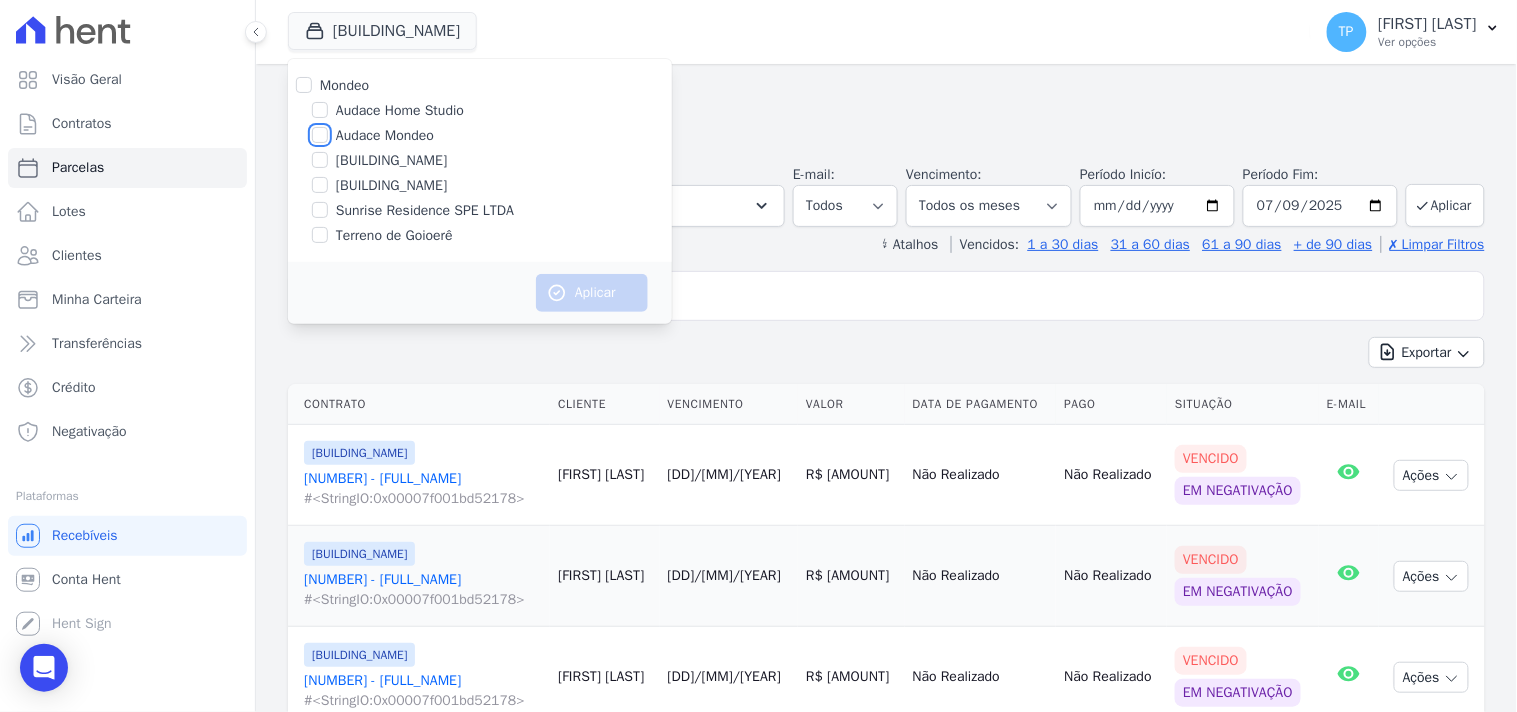 checkbox on "true" 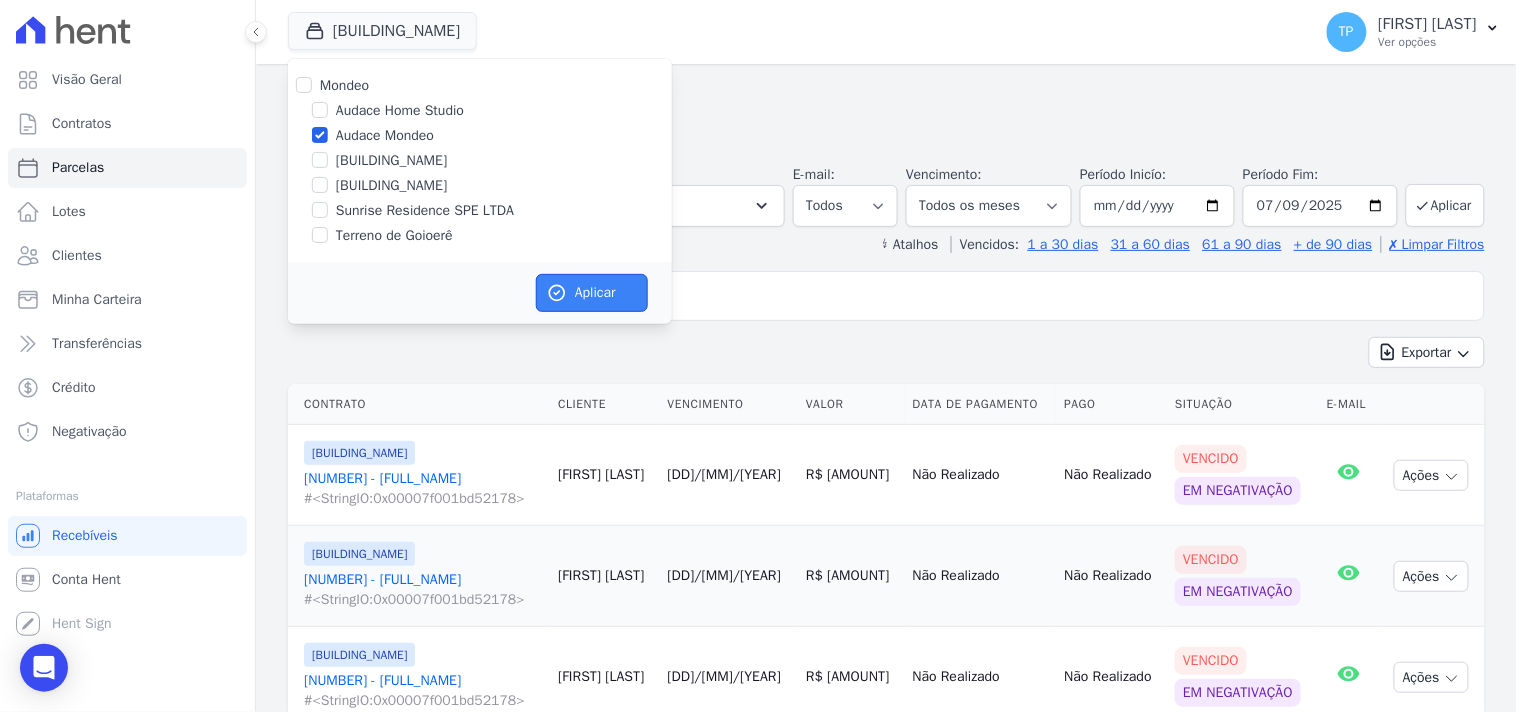 click on "Aplicar" at bounding box center (592, 293) 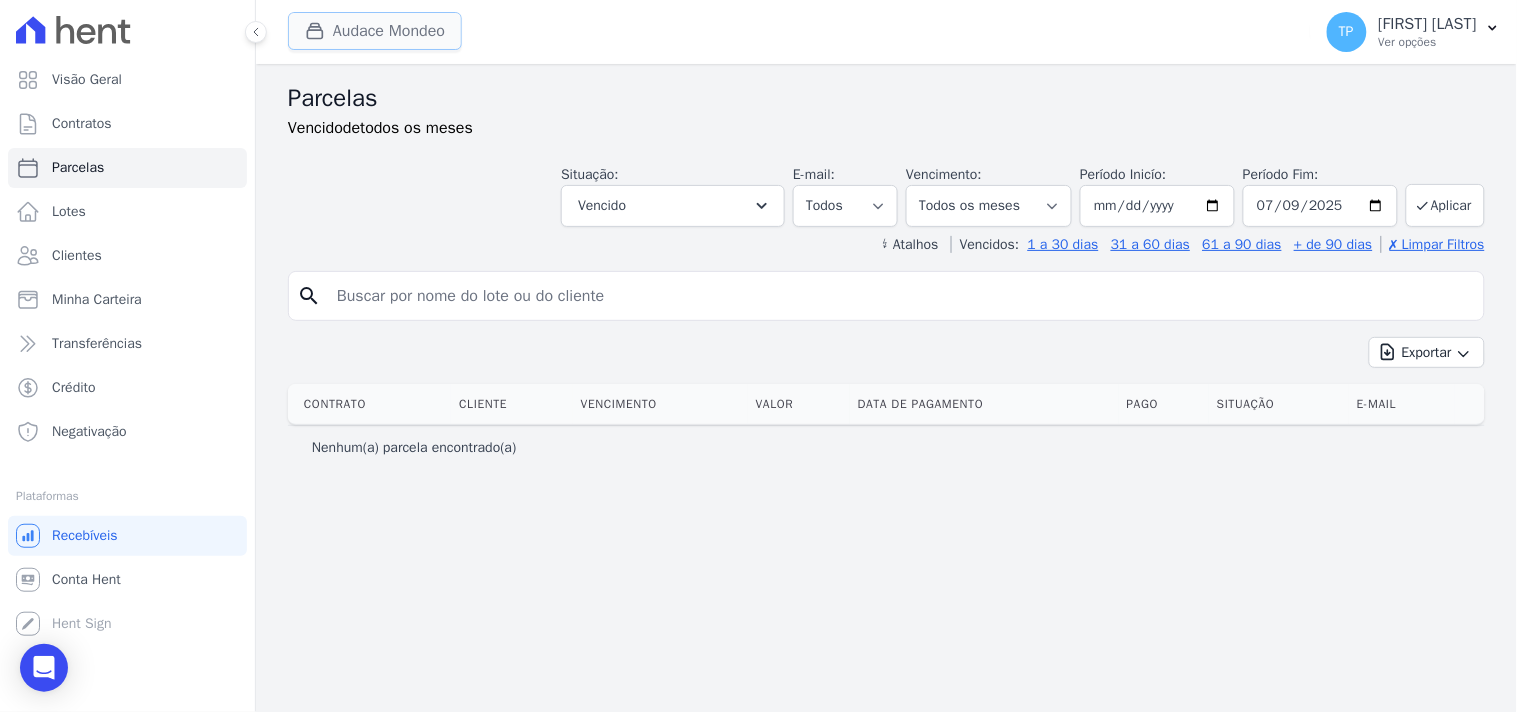 click on "Audace Mondeo" at bounding box center [375, 31] 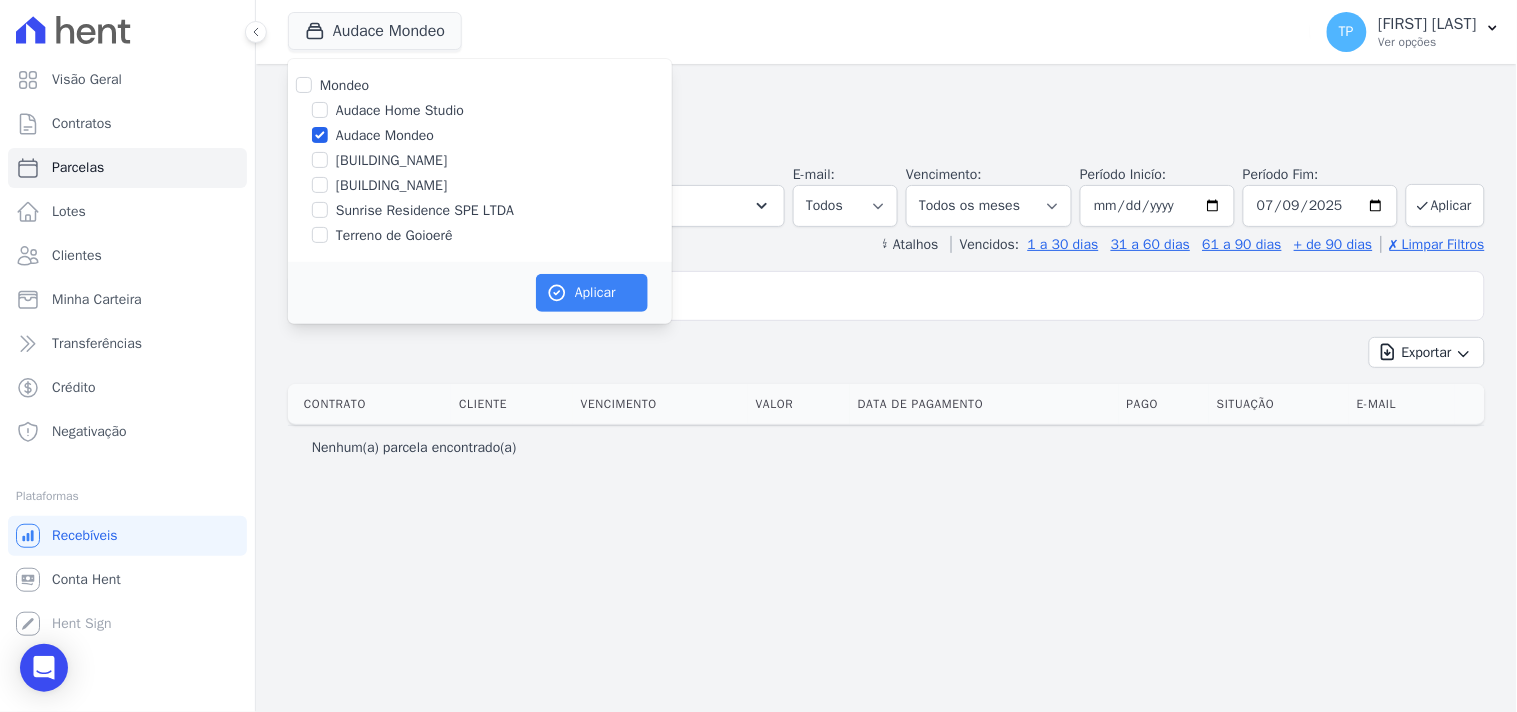 drag, startPoint x: 394, startPoint y: 242, endPoint x: 624, endPoint y: 304, distance: 238.20999 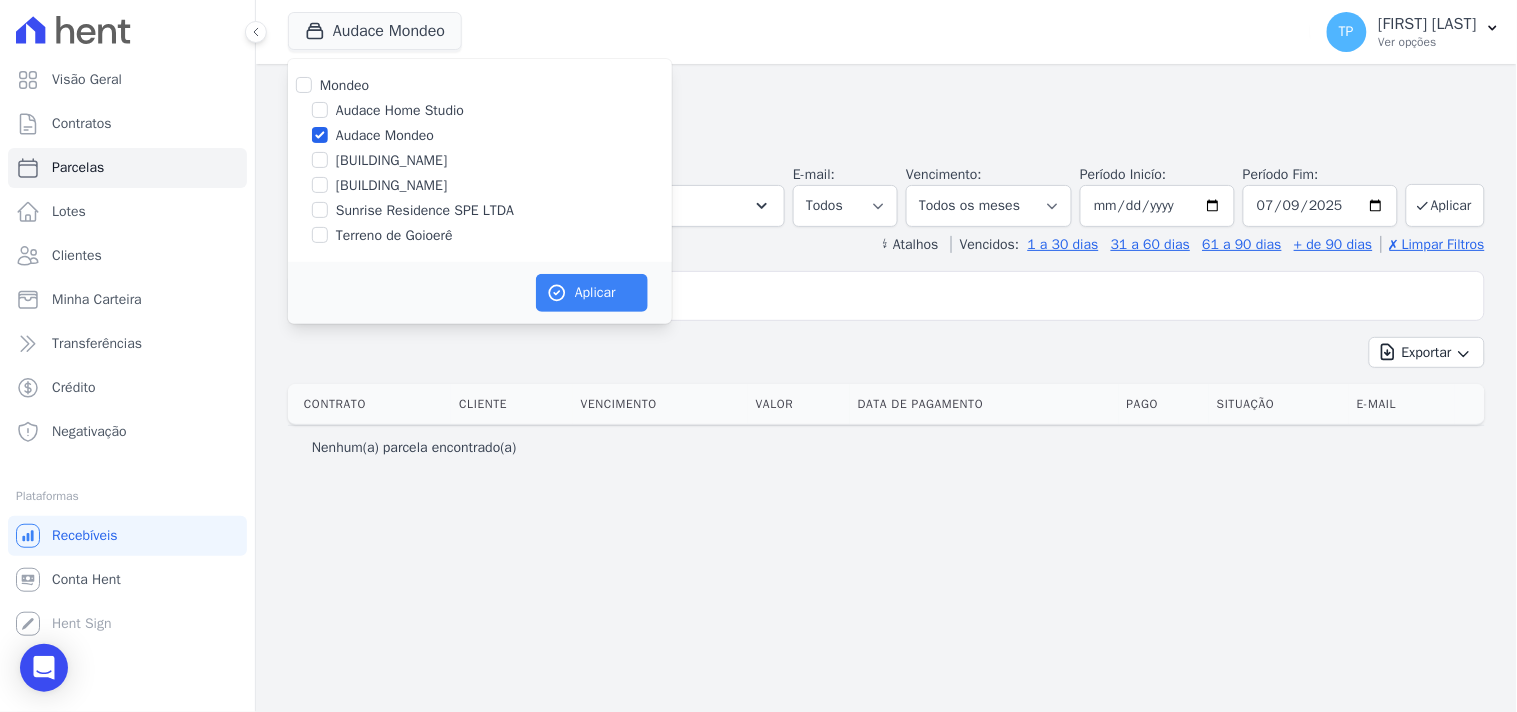 click on "Terreno de Goioerê" at bounding box center [394, 235] 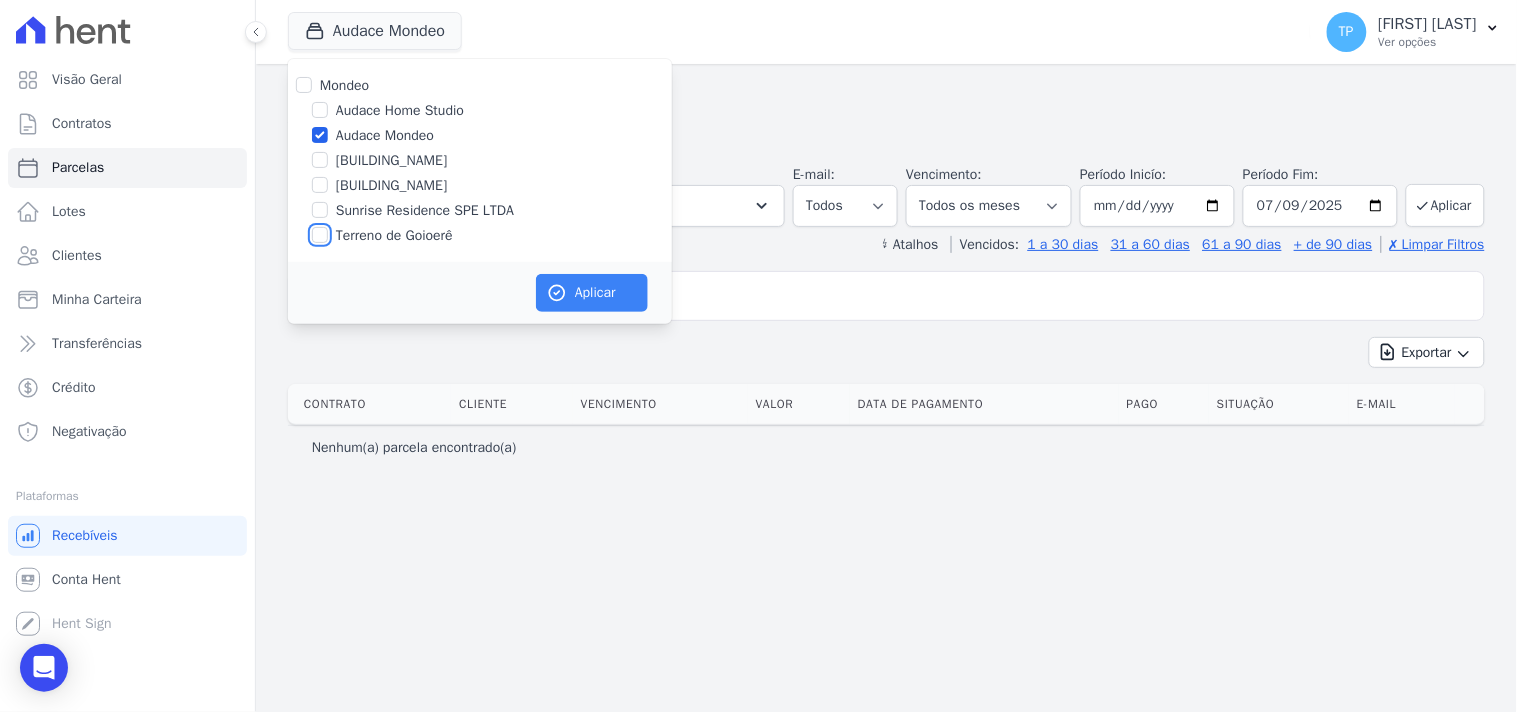 click on "Terreno de Goioerê" at bounding box center (320, 235) 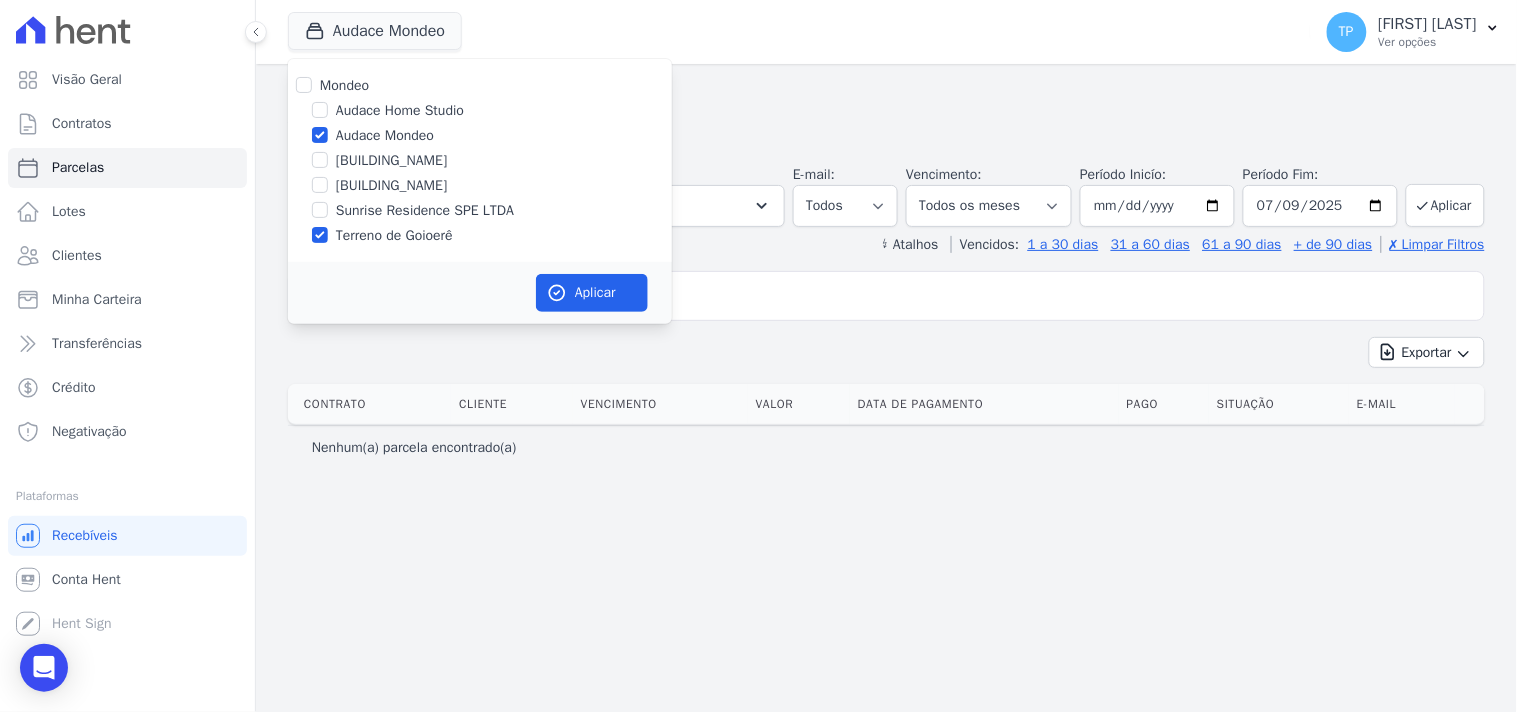 click on "Audace Mondeo" at bounding box center [385, 135] 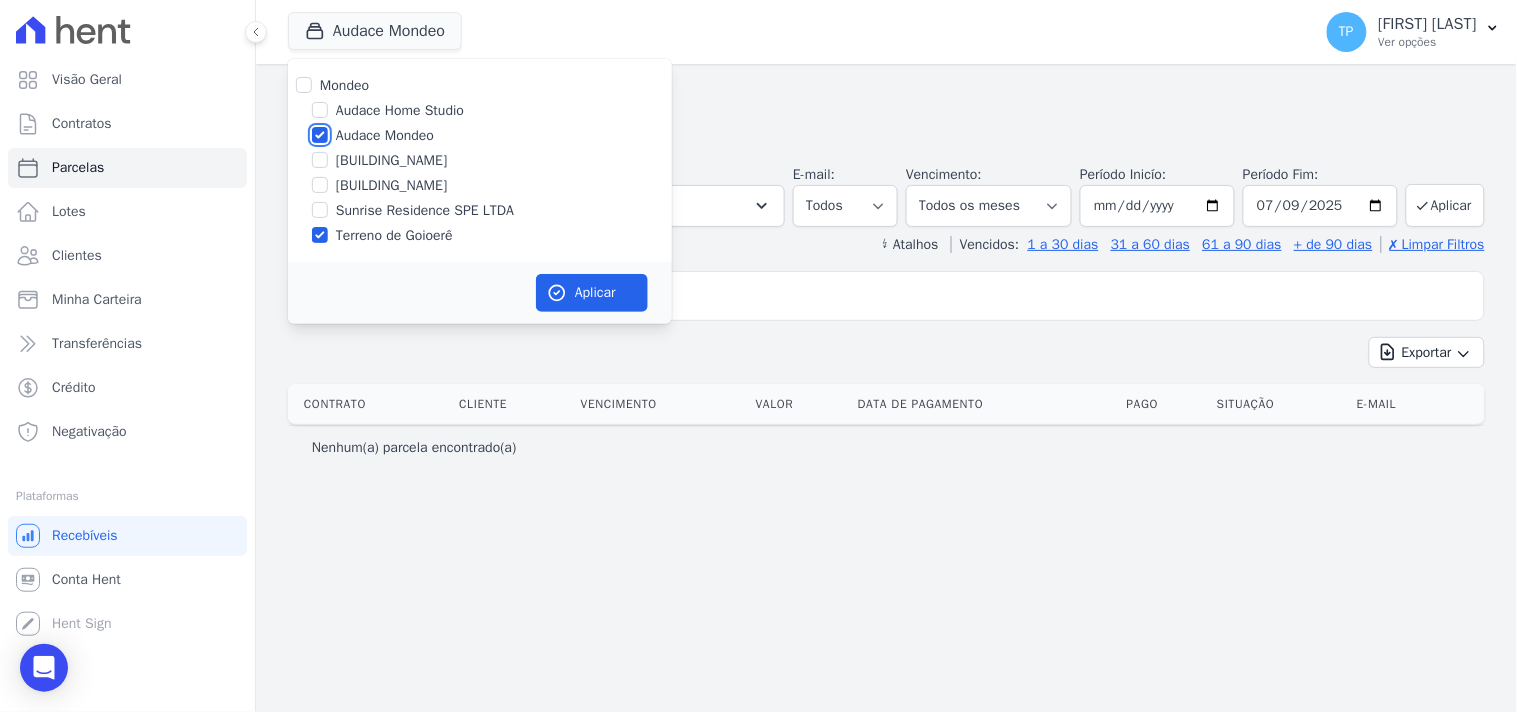 checkbox on "false" 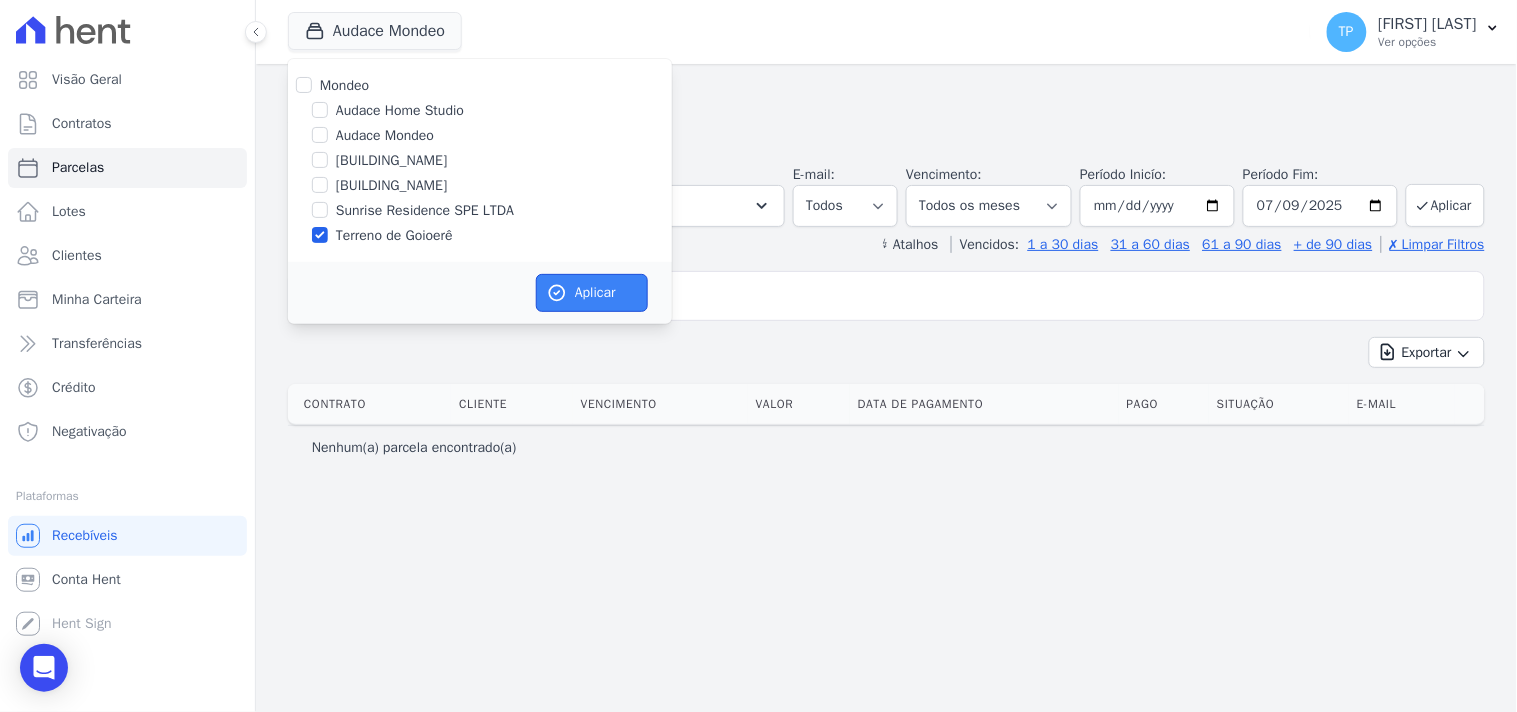 click at bounding box center (557, 293) 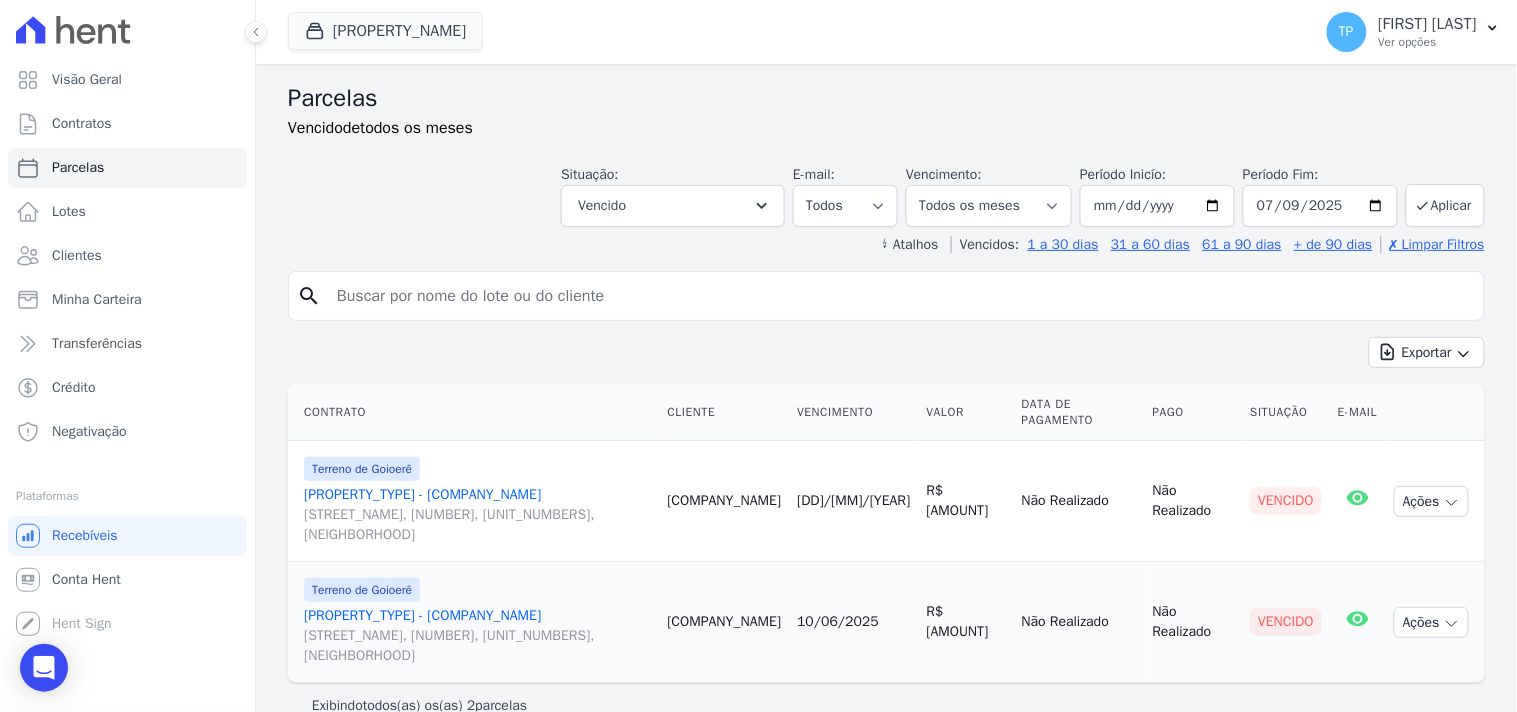 scroll, scrollTop: 32, scrollLeft: 0, axis: vertical 